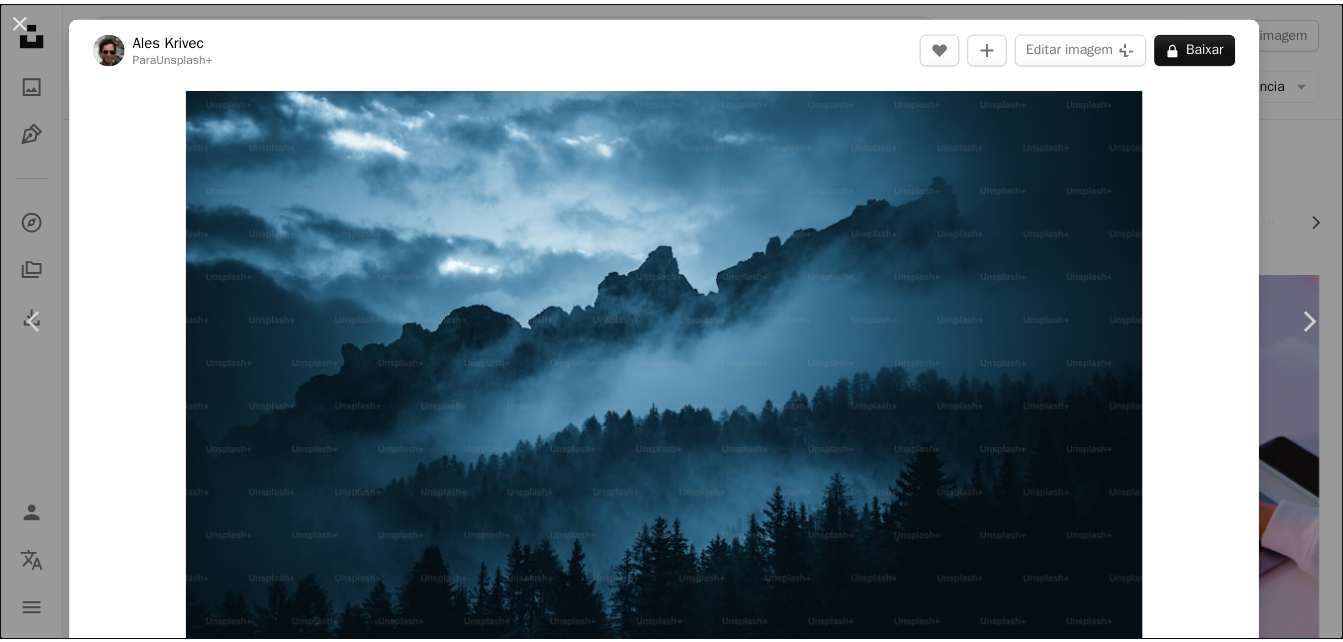 scroll, scrollTop: 160, scrollLeft: 0, axis: vertical 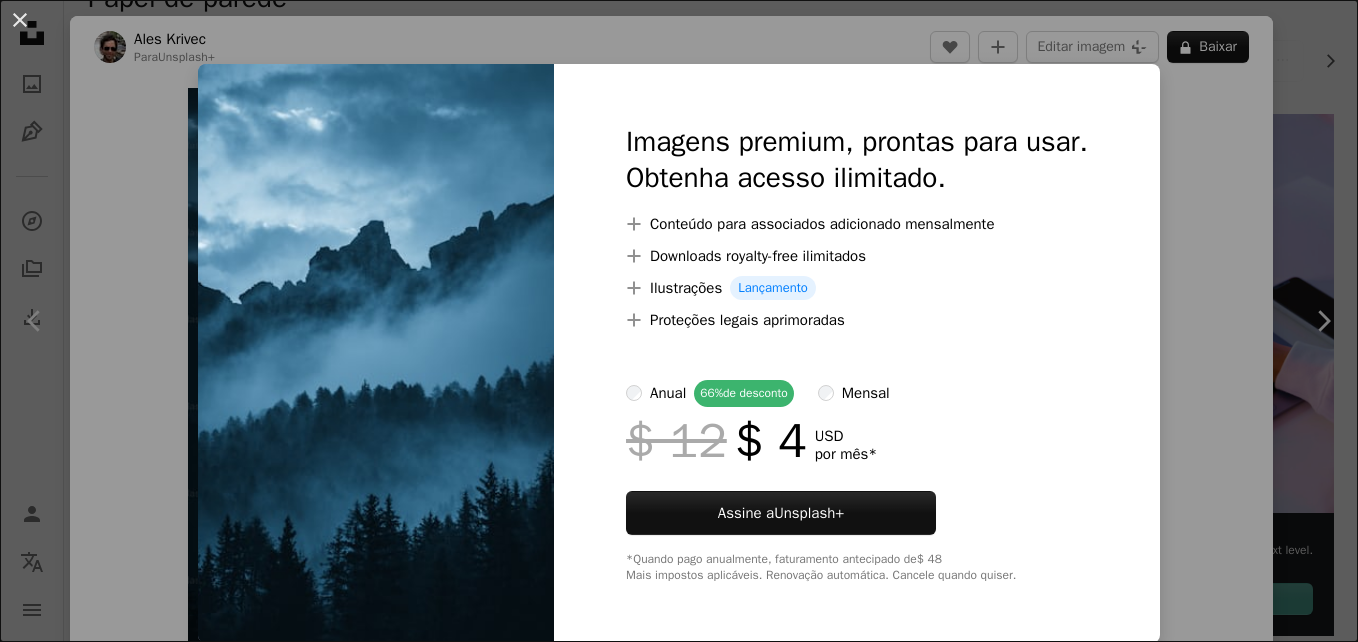click on "Imagens premium, prontas para usar. Obtenha acesso ilimitado. A plus sign Conteúdo para associados adicionado mensalmente A plus sign Downloads royalty-free ilimitados A plus sign Ilustrações  Lançamento A plus sign Proteções legais aprimoradas anual 66%  de desconto mensal $ 12   $ 4 USD por mês * Assine a  Unsplash+ *Quando pago anualmente, faturamento antecipado de  $ 48 Mais impostos aplicáveis. Renovação automática. Cancele quando quiser." at bounding box center (857, 353) 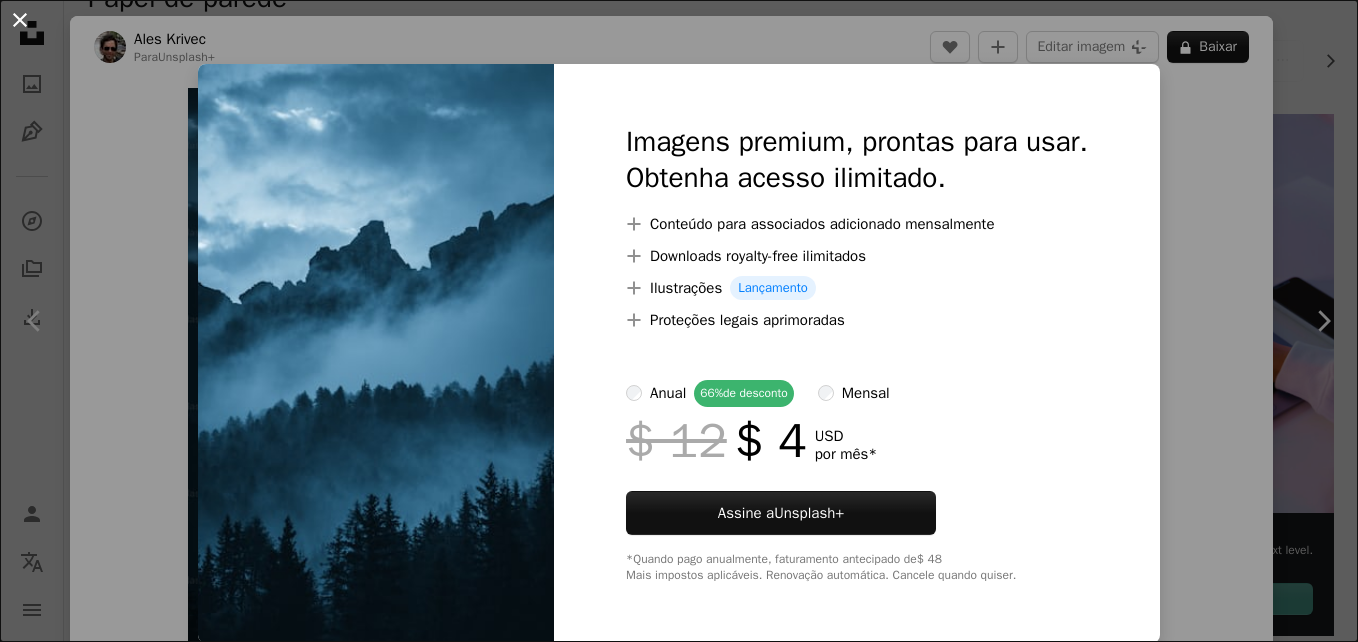 click on "An X shape" at bounding box center (20, 20) 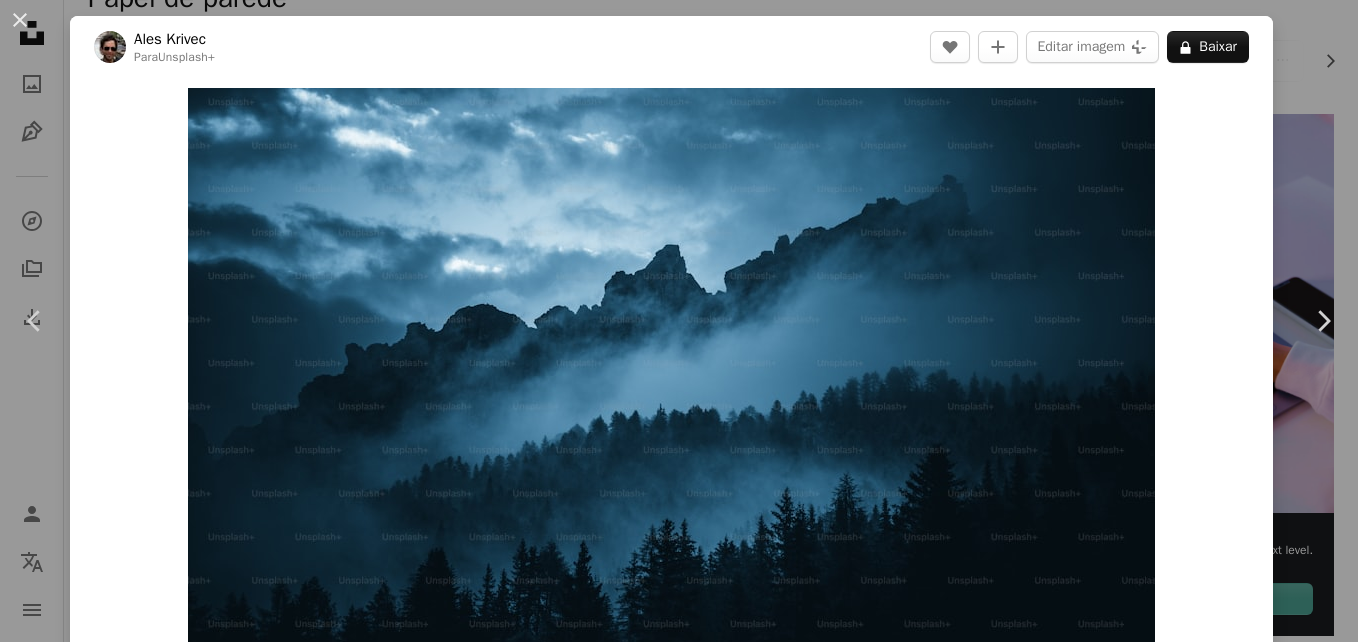 click on "An X shape" at bounding box center [20, 20] 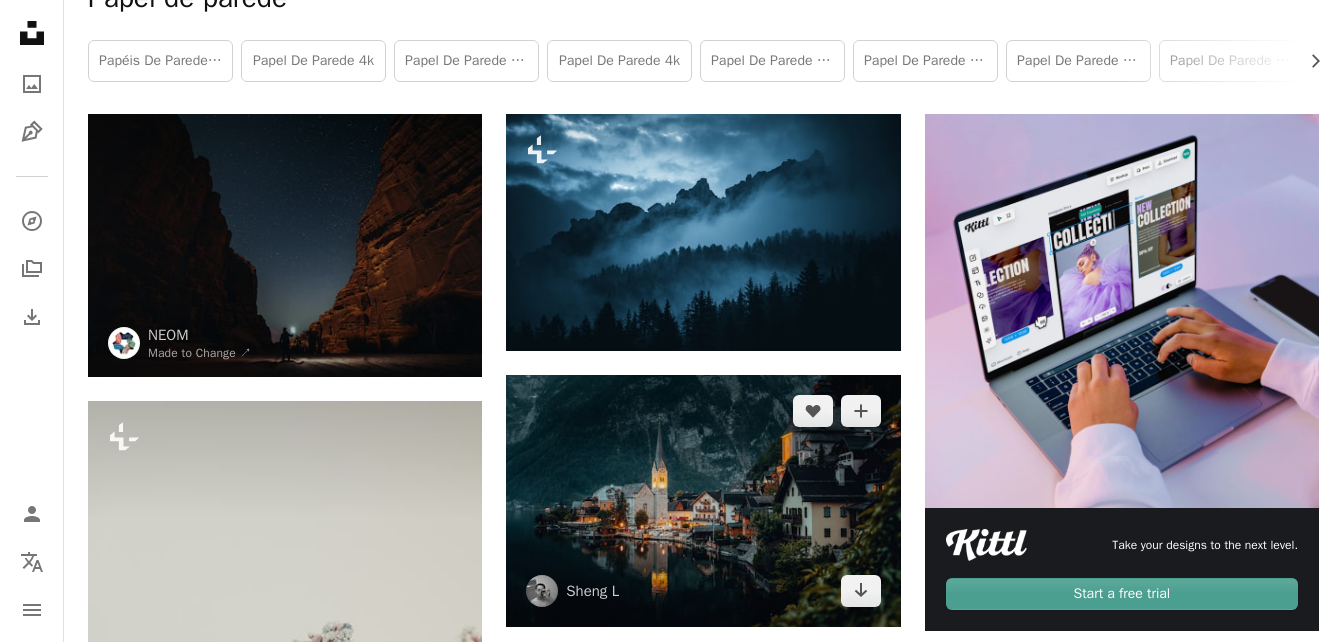 click at bounding box center (703, 501) 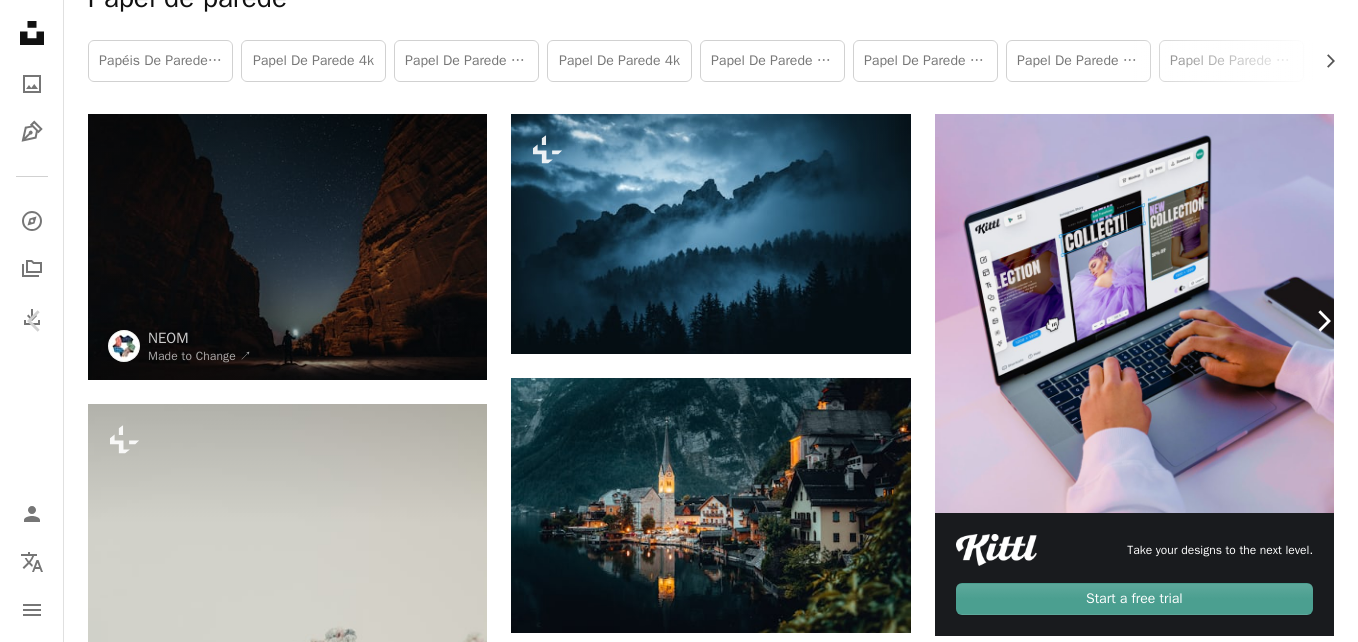 click 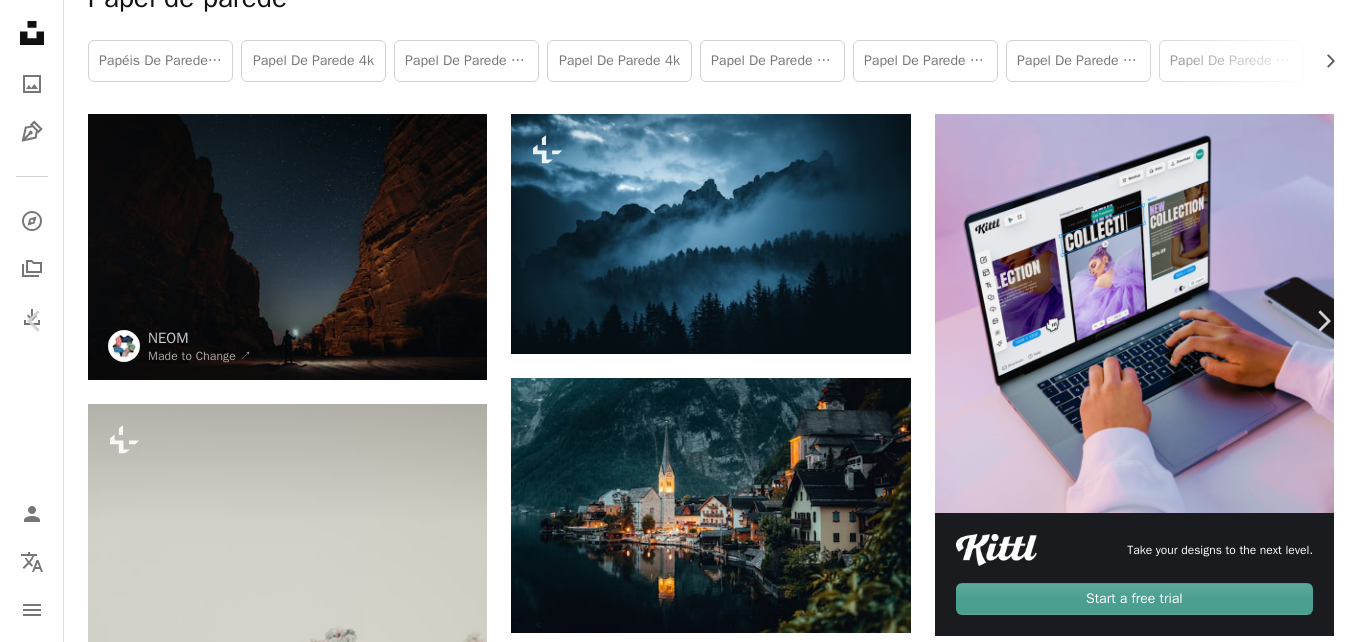 click on "An X shape" at bounding box center (20, 20) 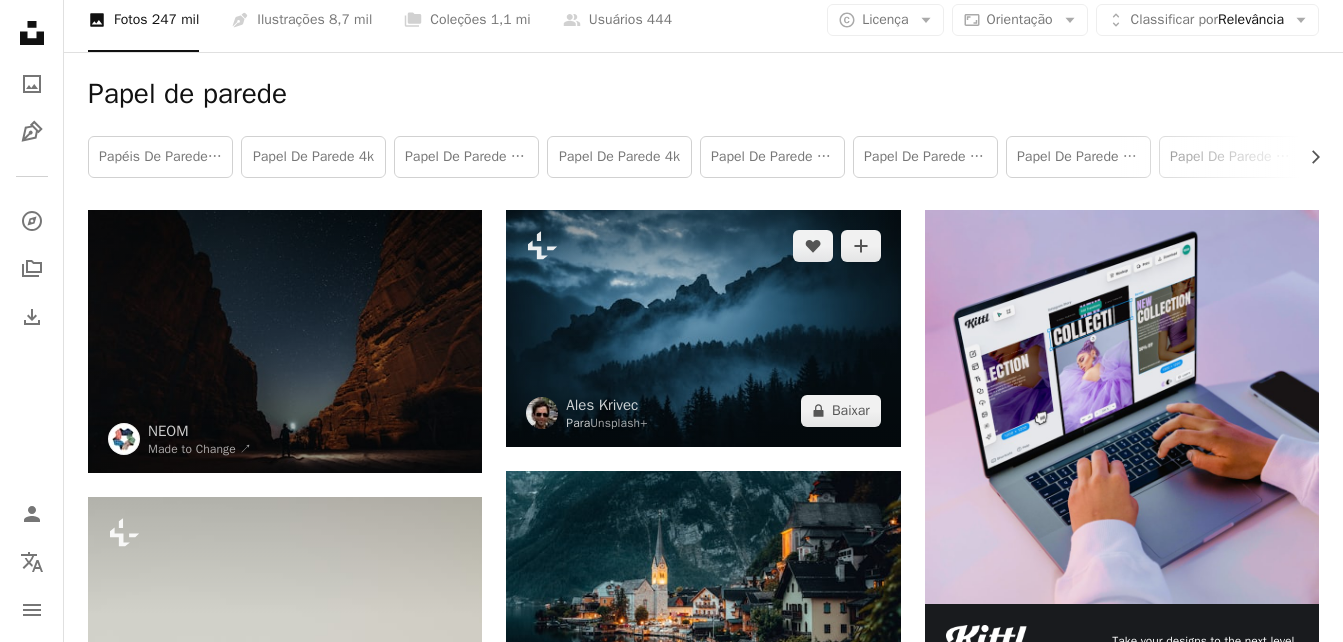 scroll, scrollTop: 0, scrollLeft: 0, axis: both 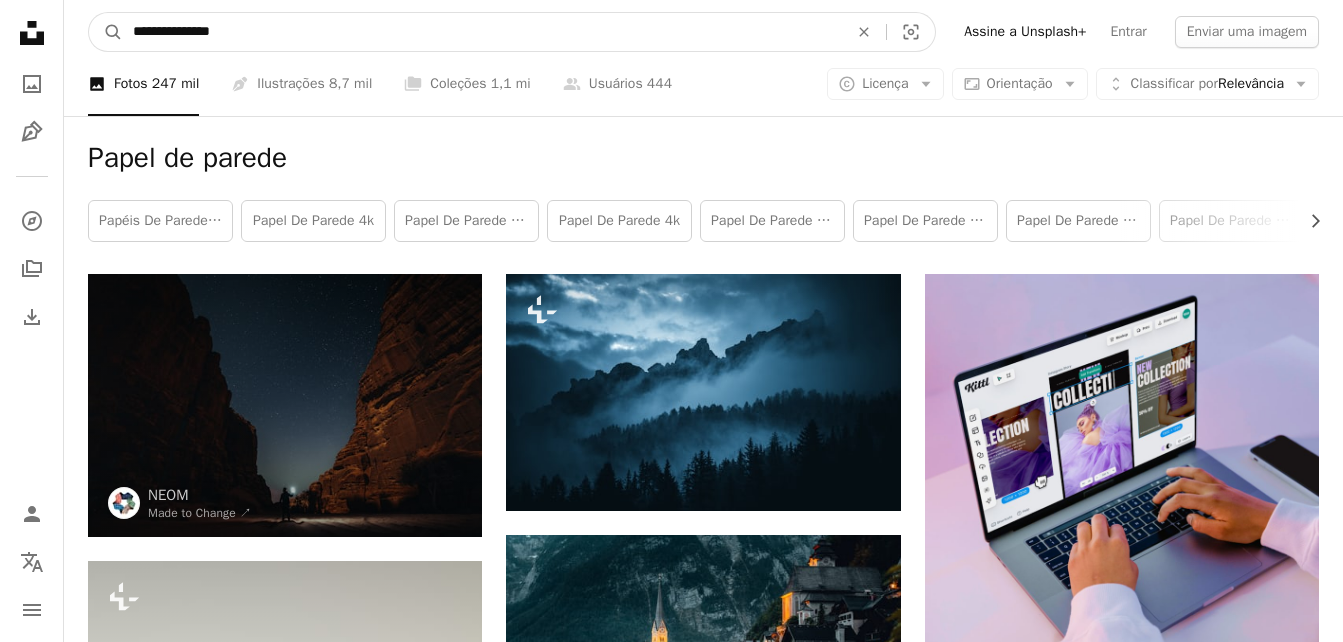 click on "**********" at bounding box center (482, 32) 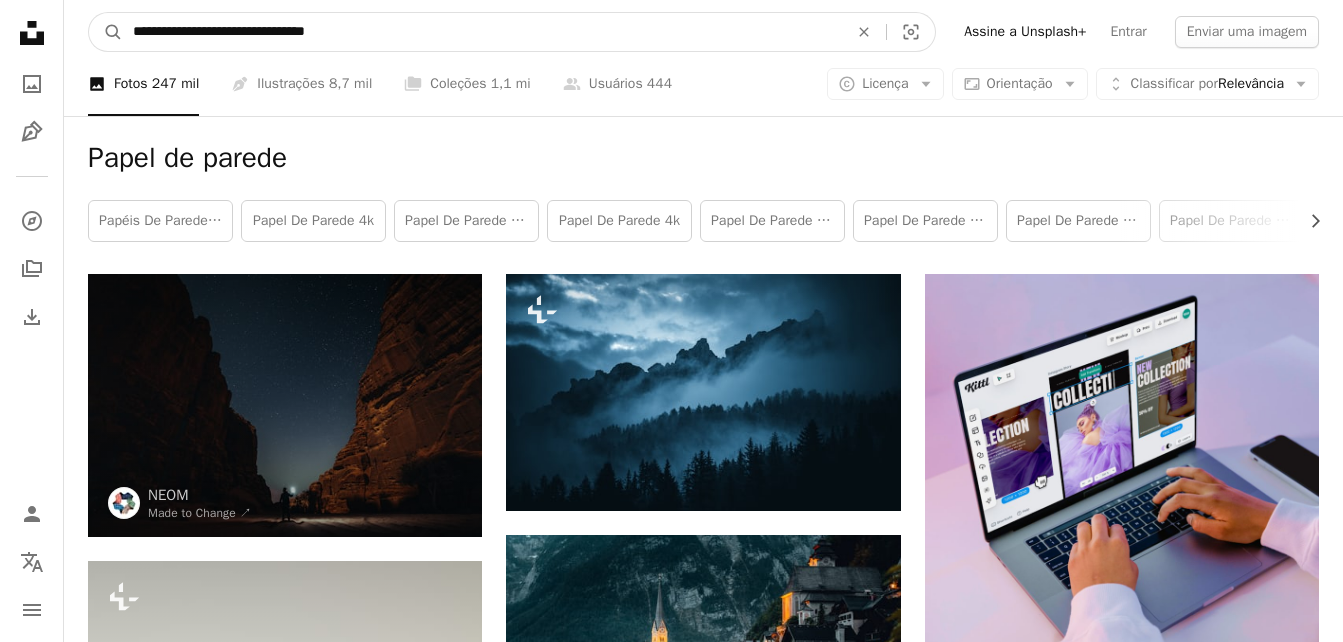 type on "**********" 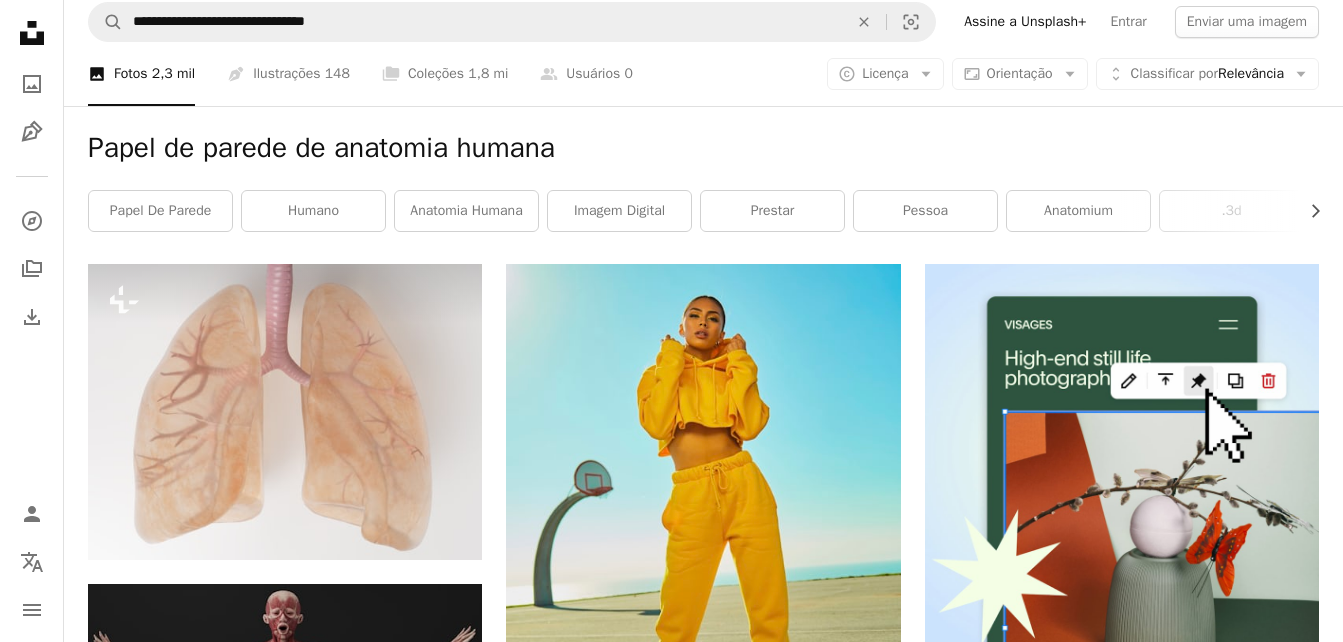 scroll, scrollTop: 0, scrollLeft: 0, axis: both 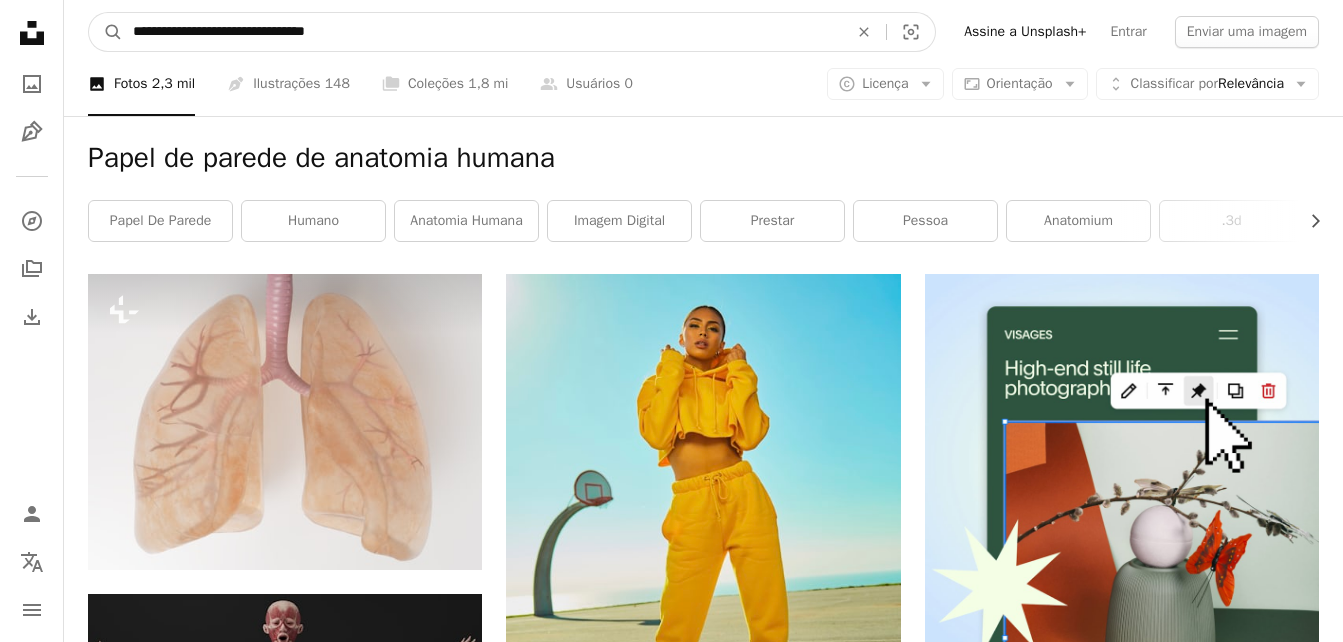 click on "**********" at bounding box center (482, 32) 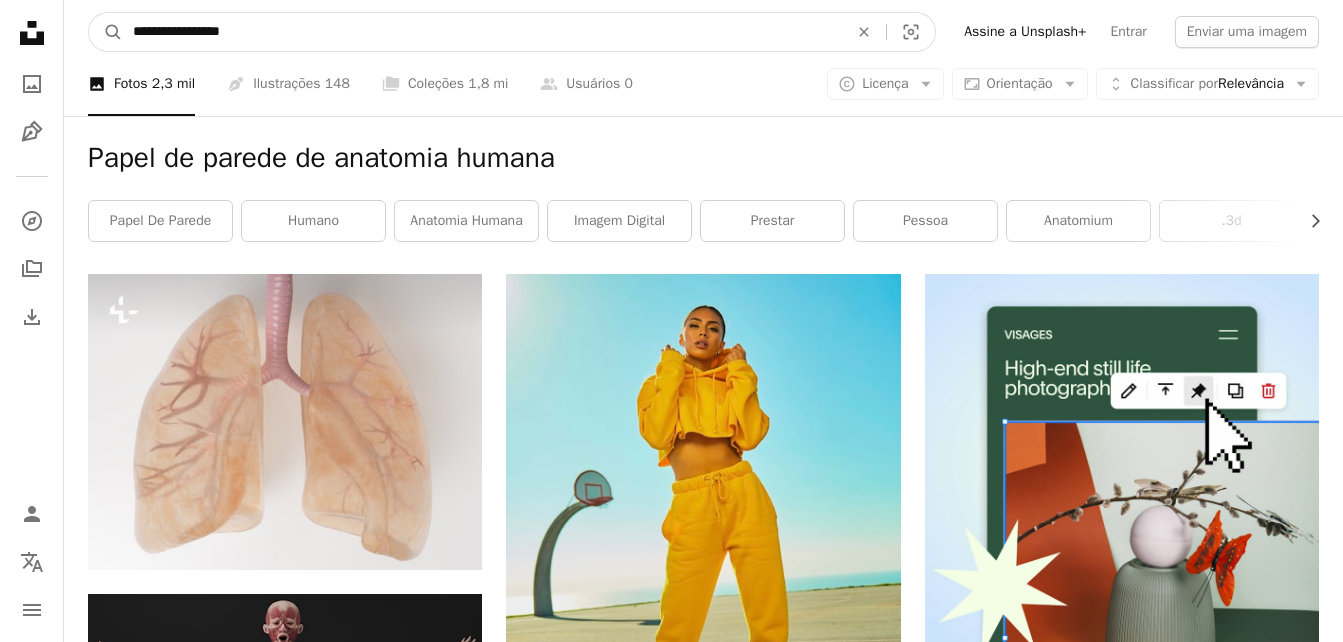 type on "**********" 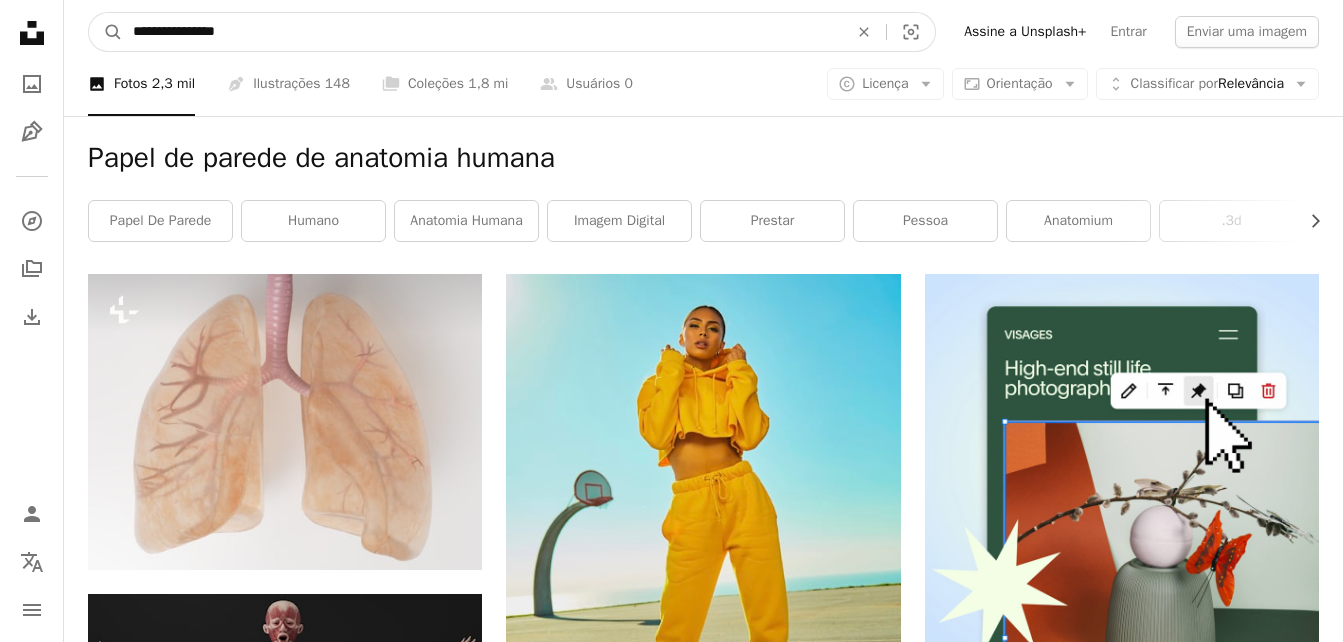 click on "A magnifying glass" at bounding box center [106, 32] 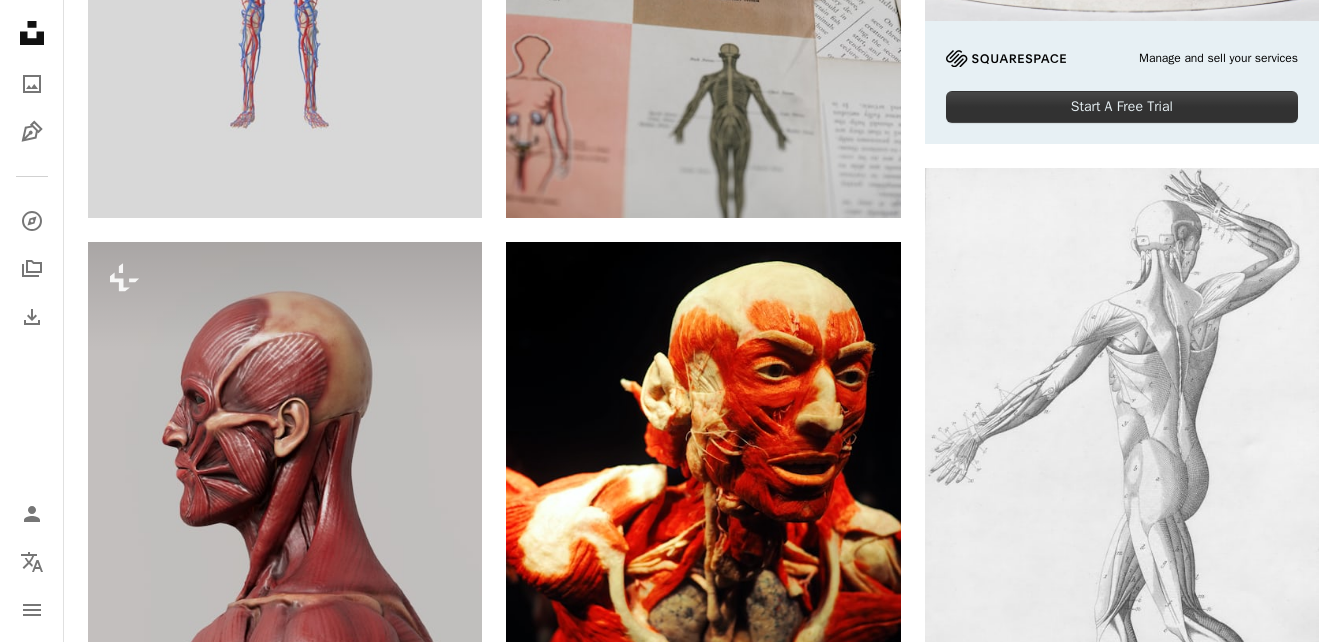 scroll, scrollTop: 880, scrollLeft: 0, axis: vertical 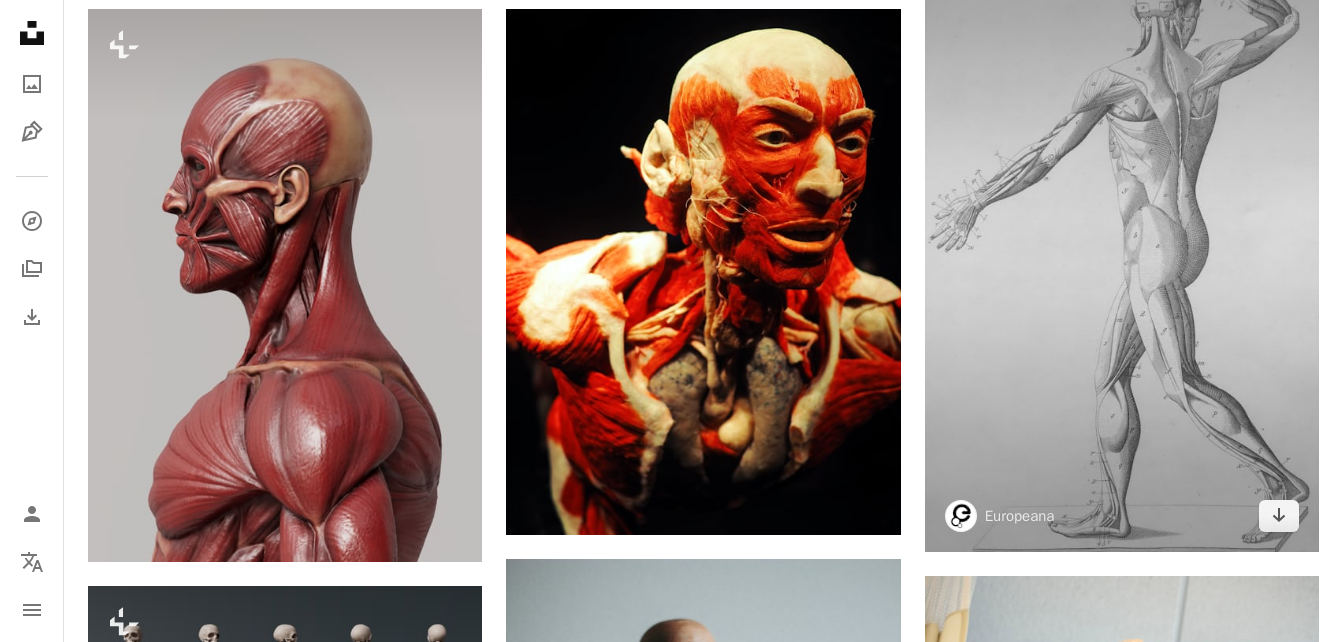 click at bounding box center (1122, 243) 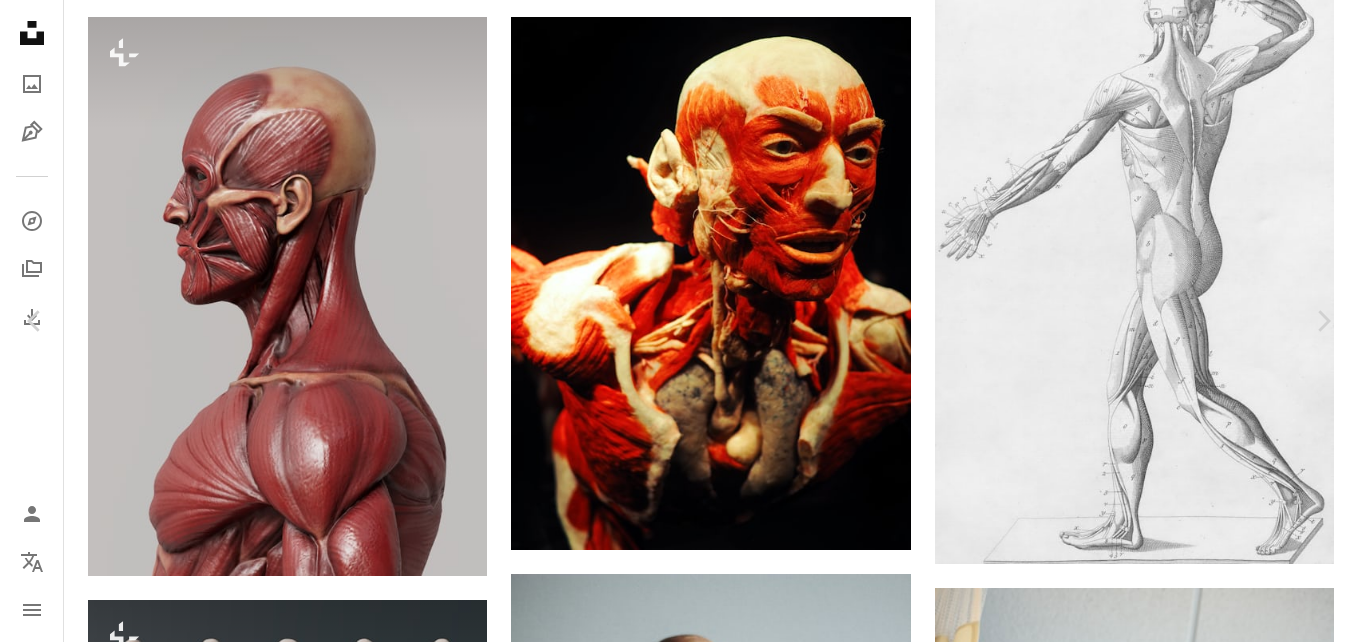 click on "Baixar gratuitamente" at bounding box center [1138, 4168] 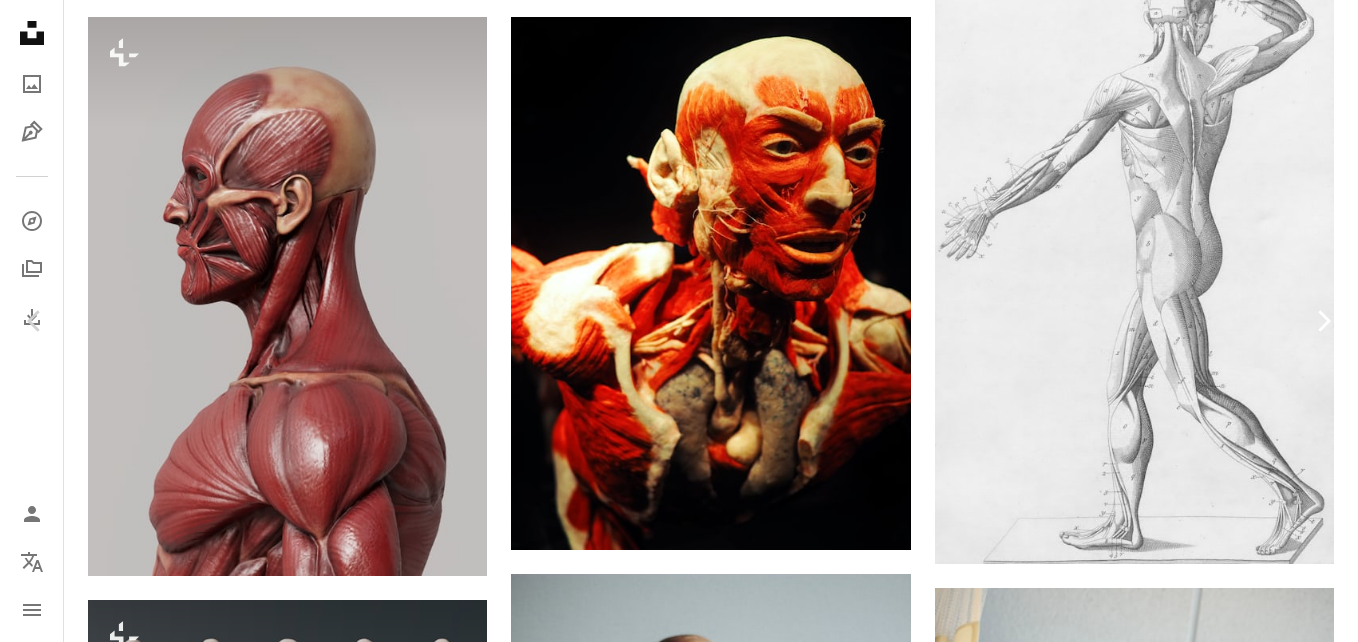 click on "Chevron right" 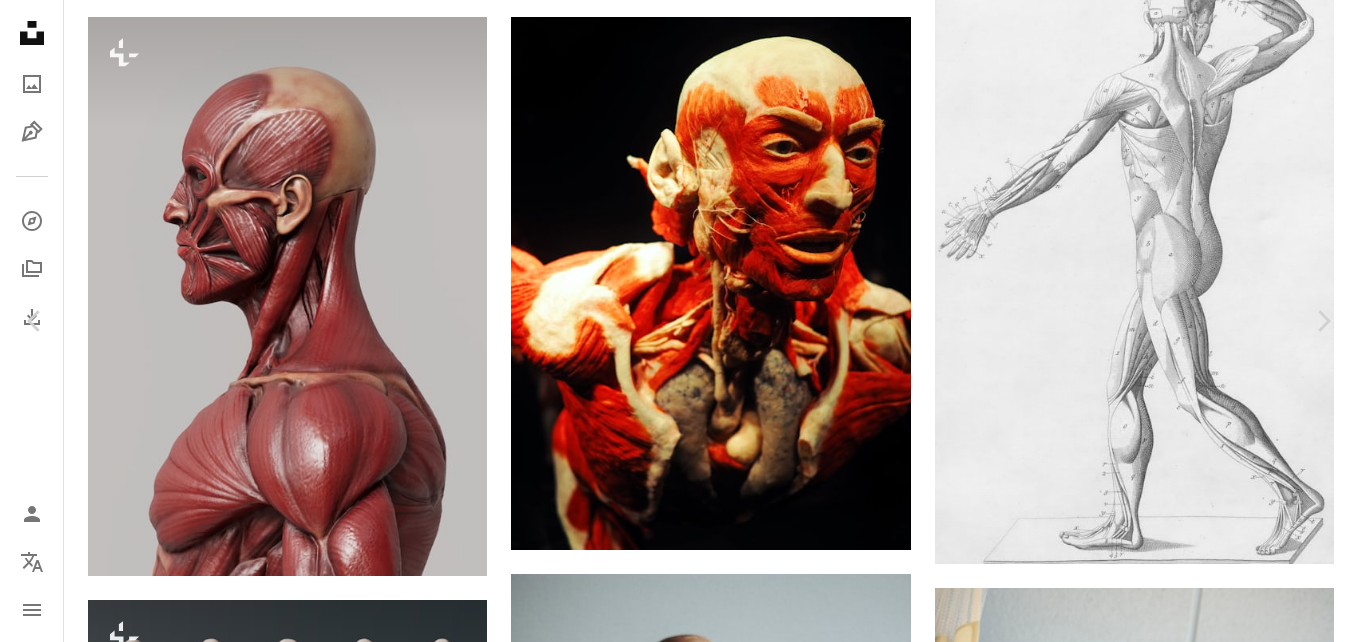 click on "An X shape" at bounding box center [20, 20] 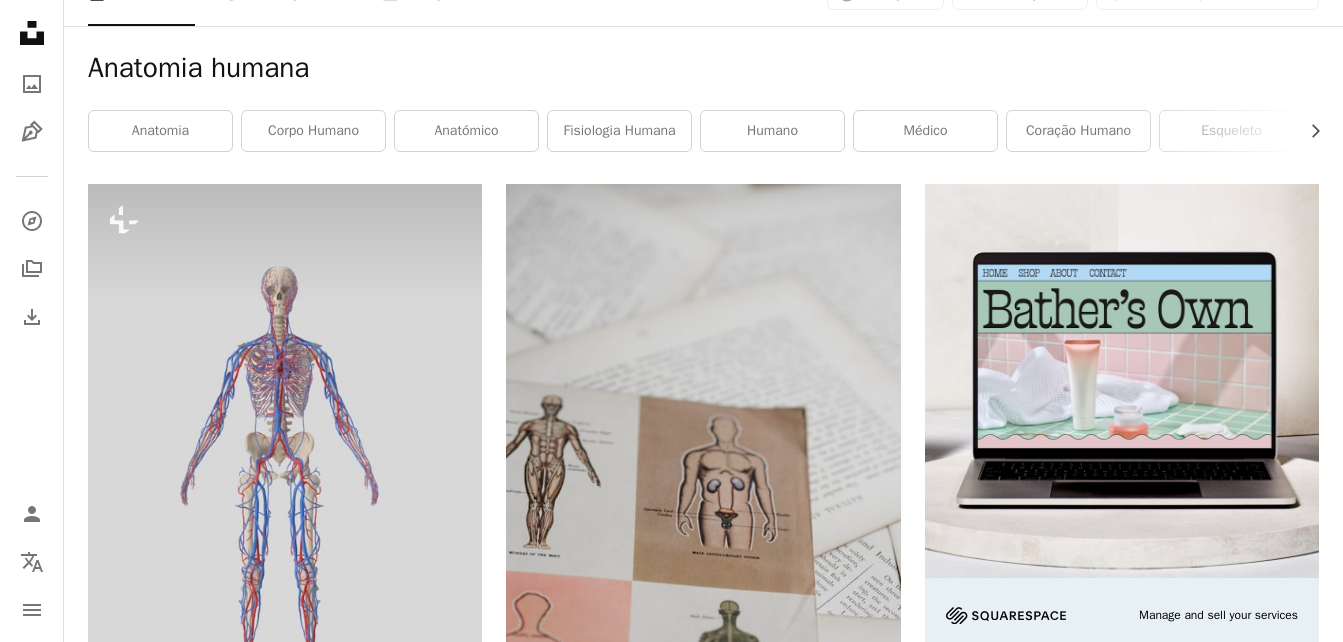 scroll, scrollTop: 0, scrollLeft: 0, axis: both 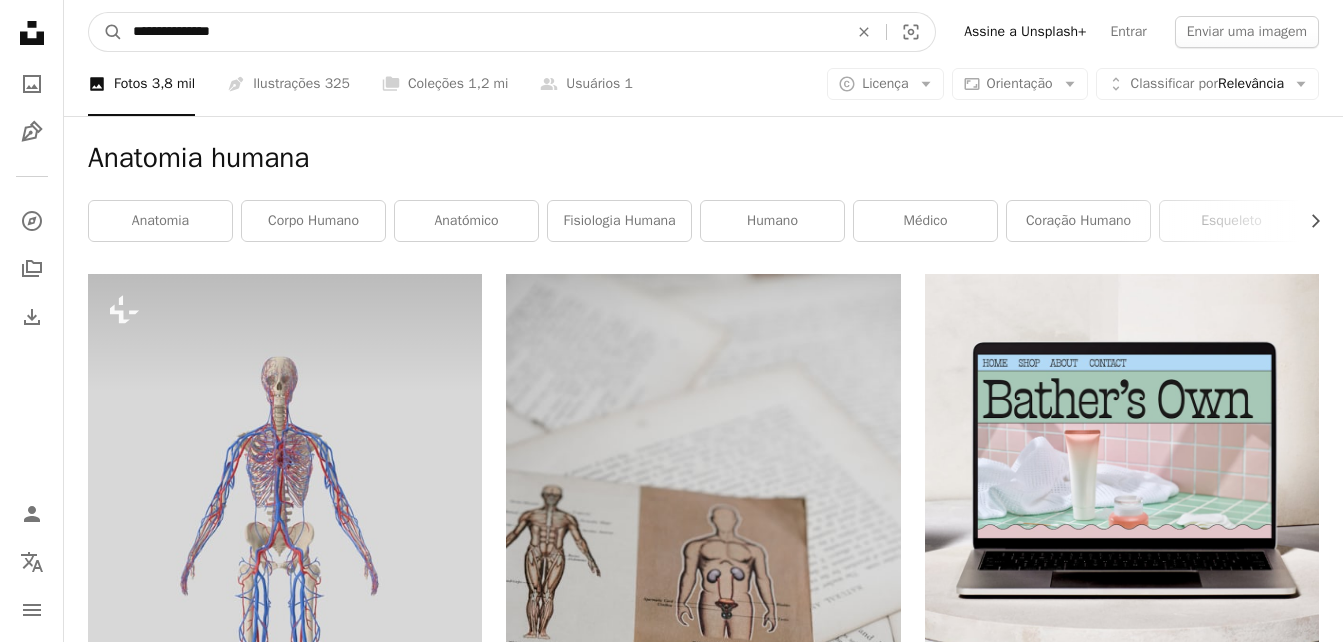 click on "**********" at bounding box center (482, 32) 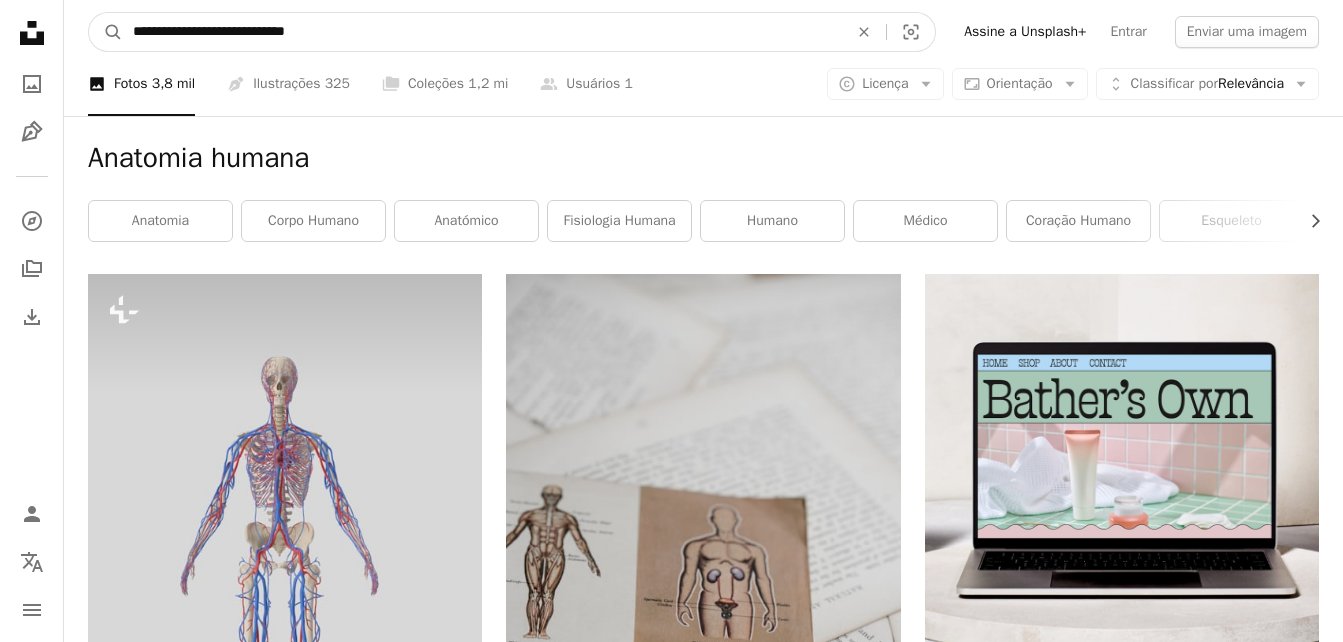 type on "**********" 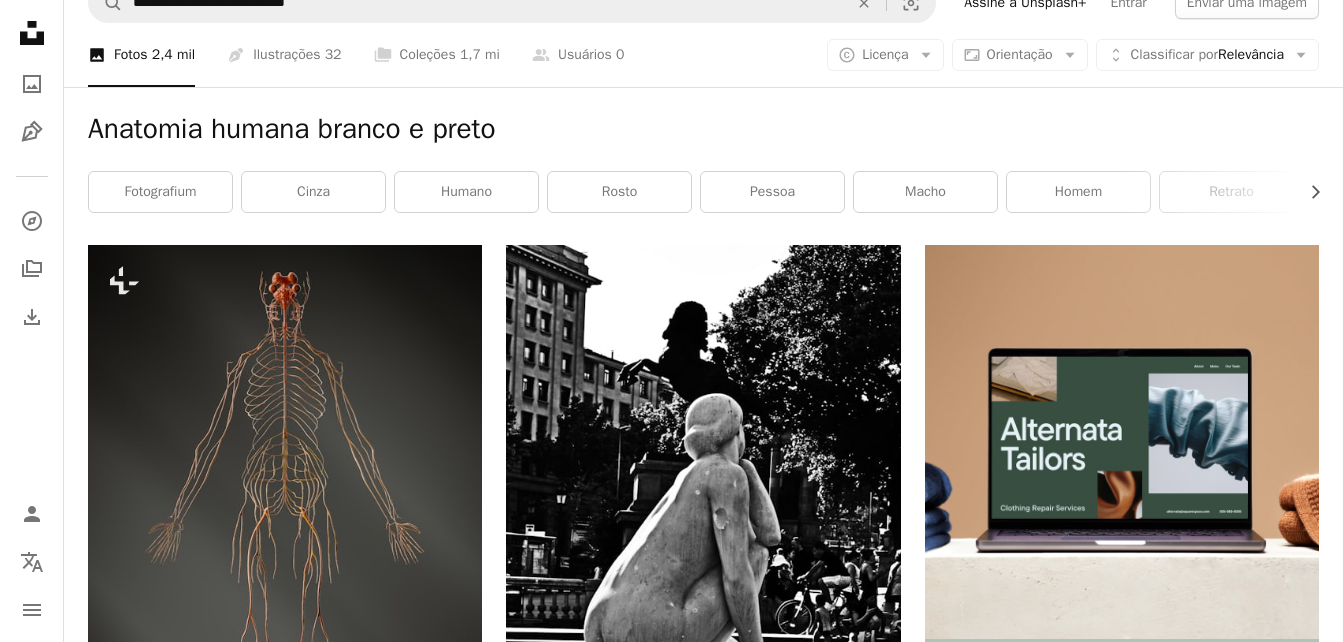 scroll, scrollTop: 0, scrollLeft: 0, axis: both 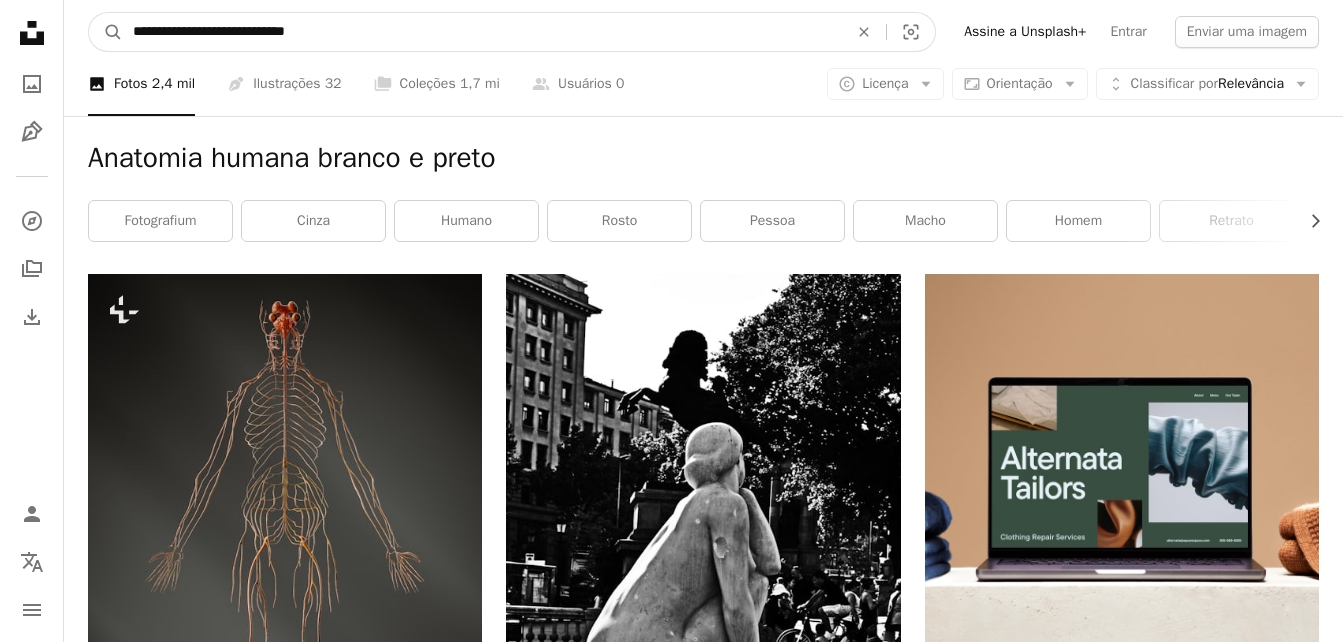 click on "**********" at bounding box center [482, 32] 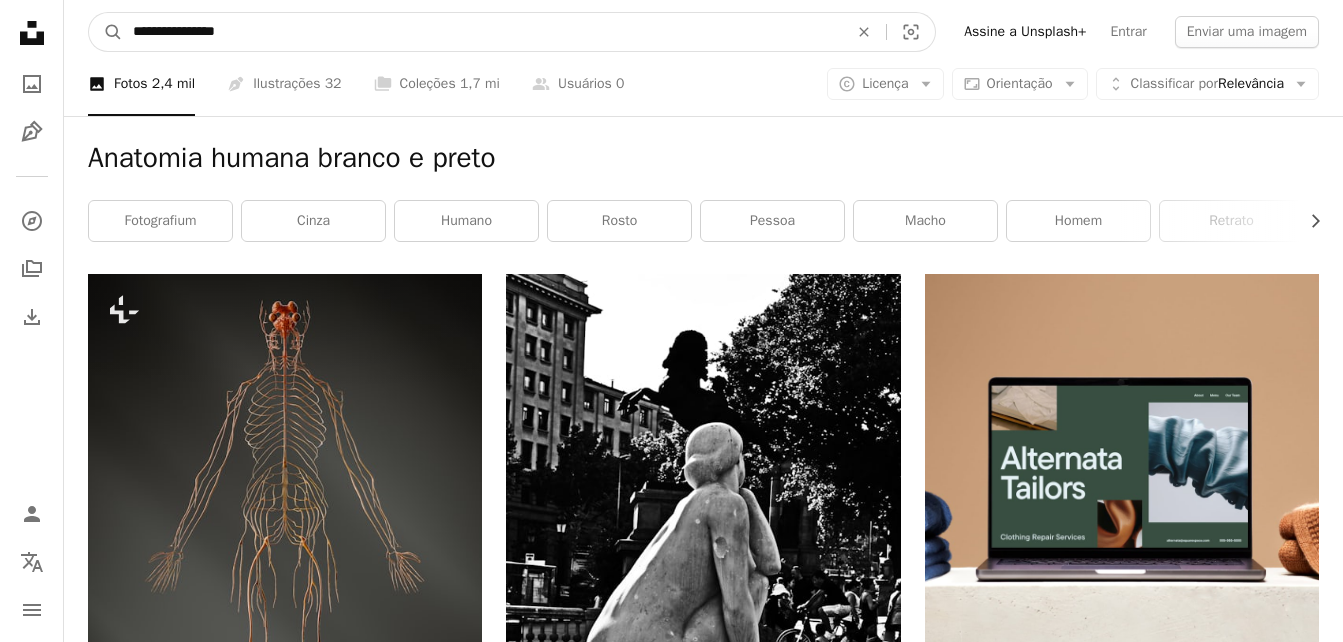 type on "**********" 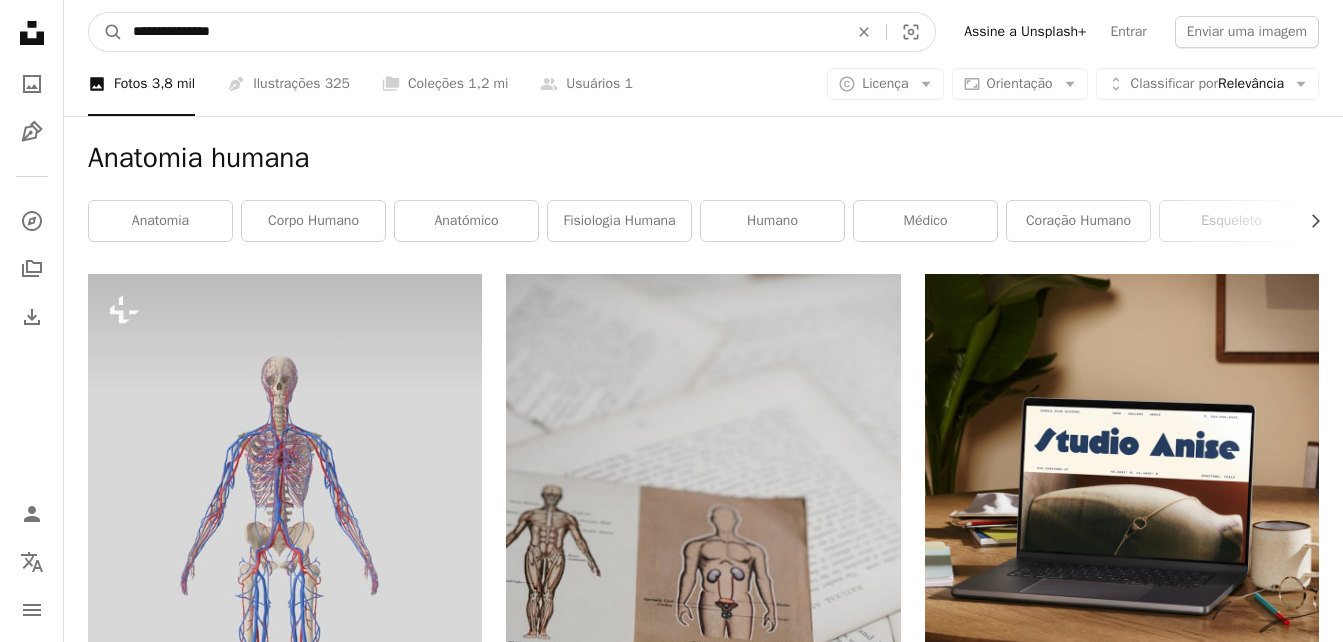 click on "**********" at bounding box center (482, 32) 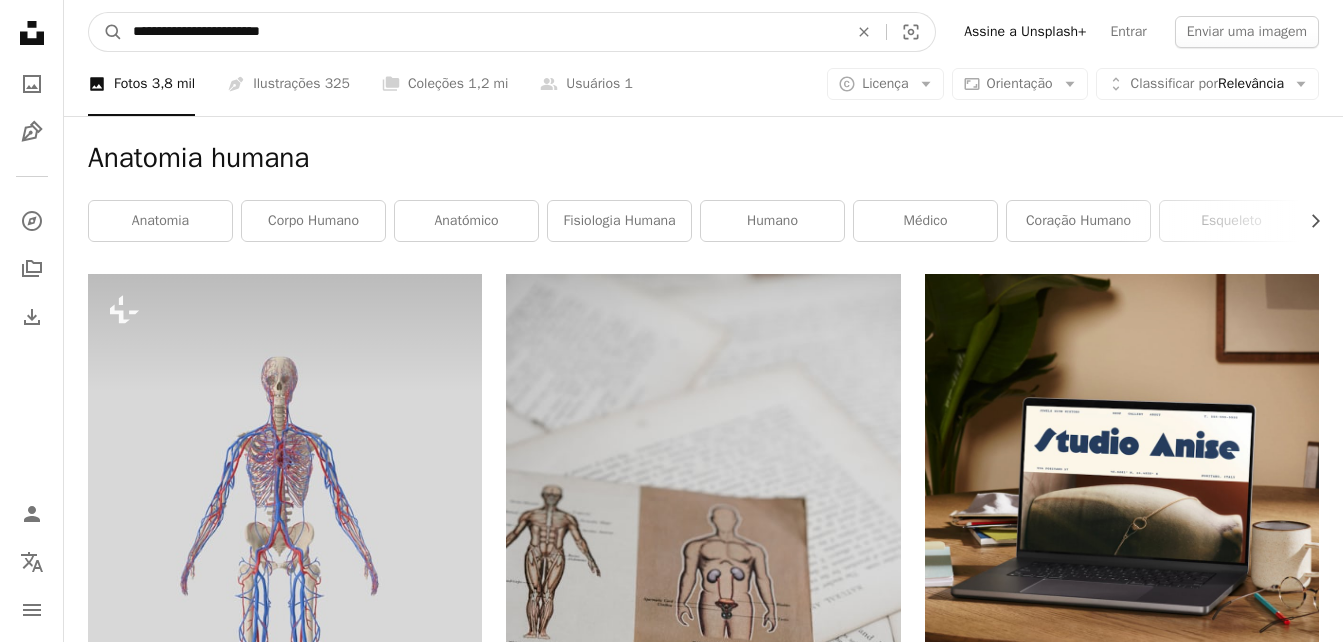 type on "**********" 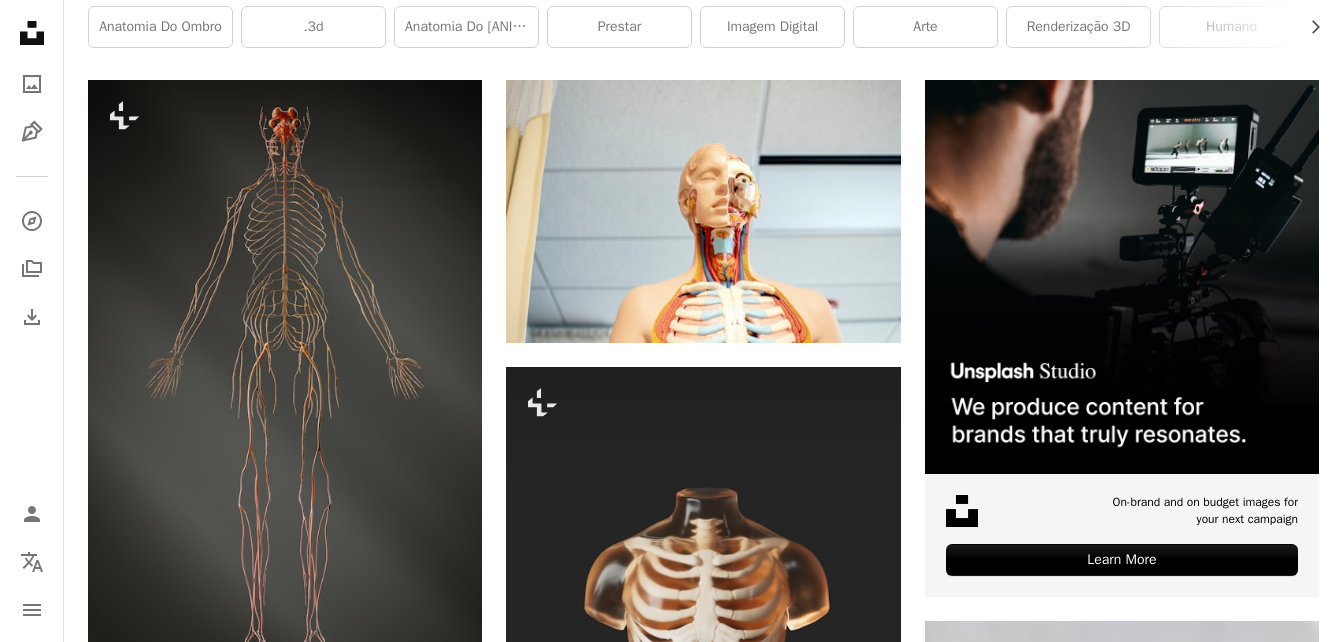 scroll, scrollTop: 0, scrollLeft: 0, axis: both 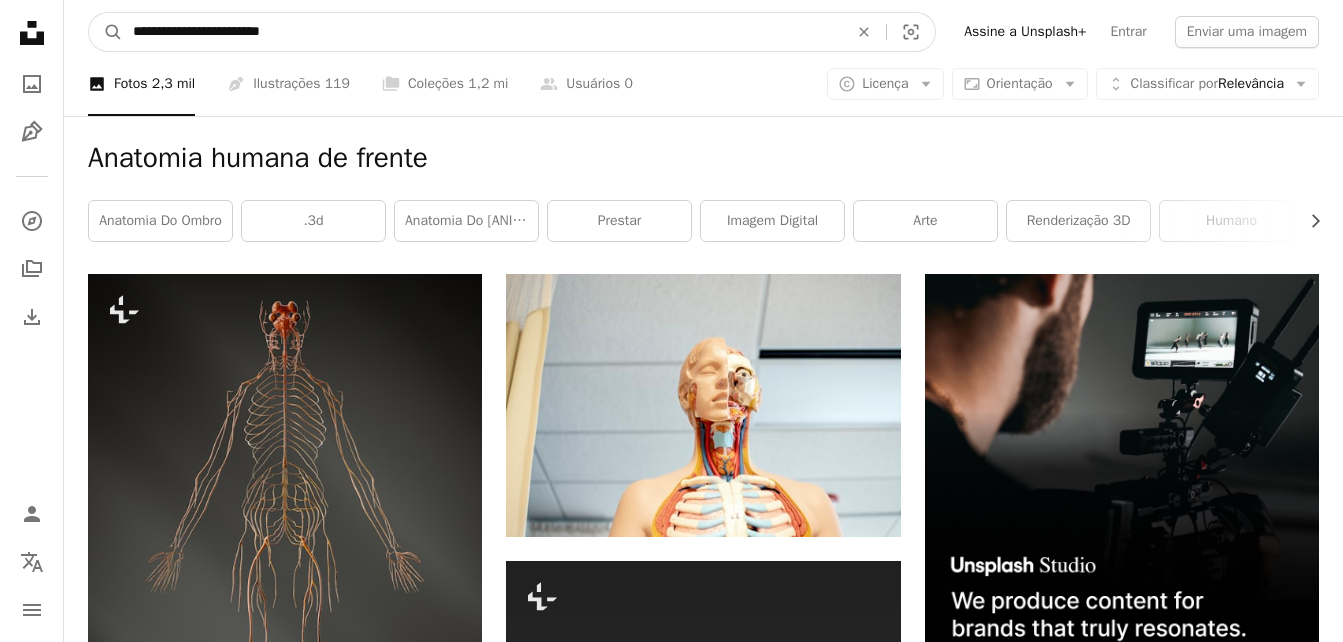 click on "**********" at bounding box center (482, 32) 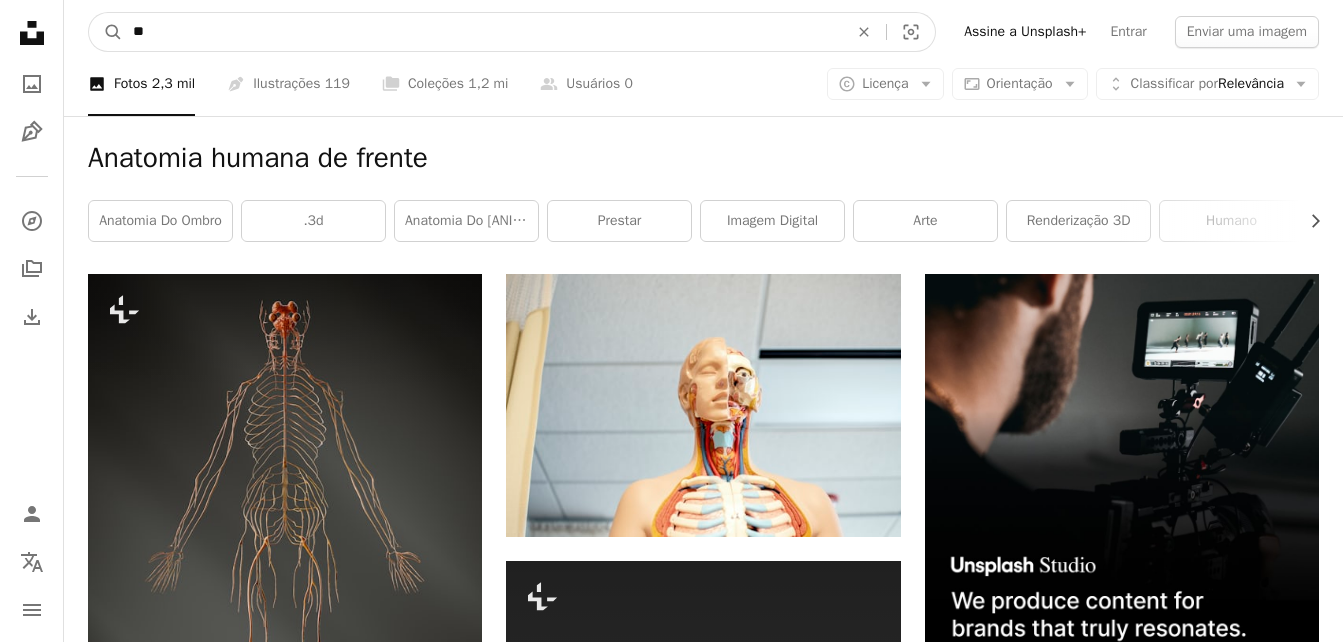 type on "*" 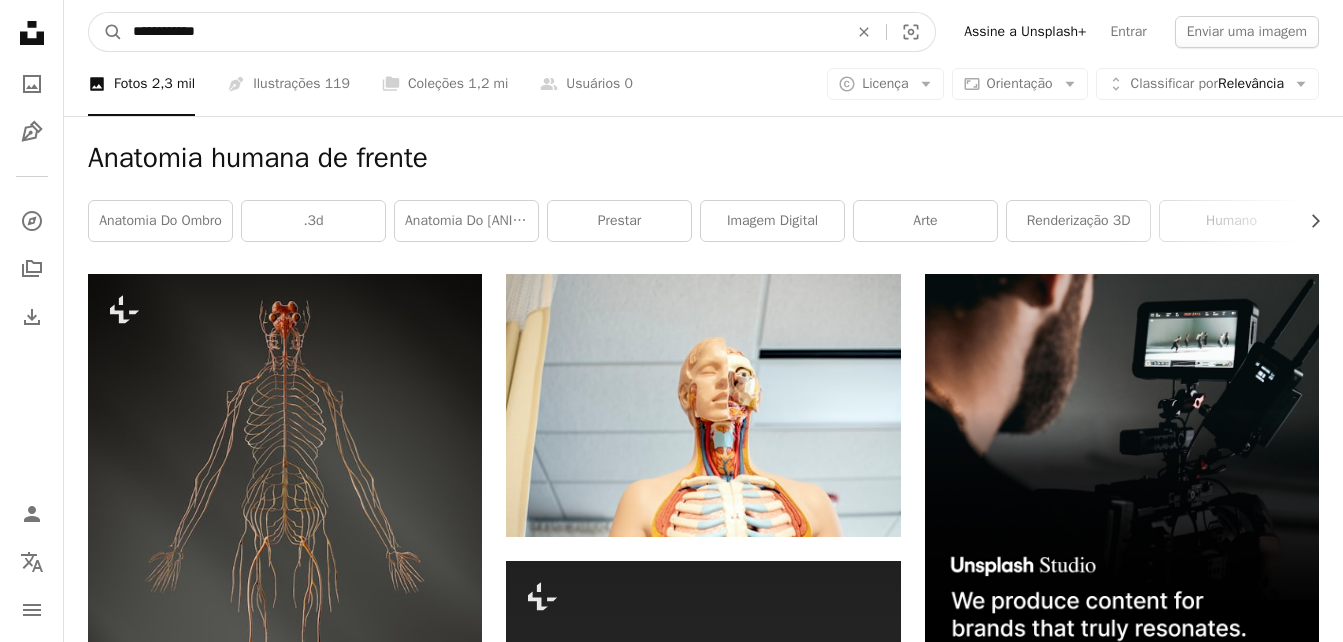 type on "**********" 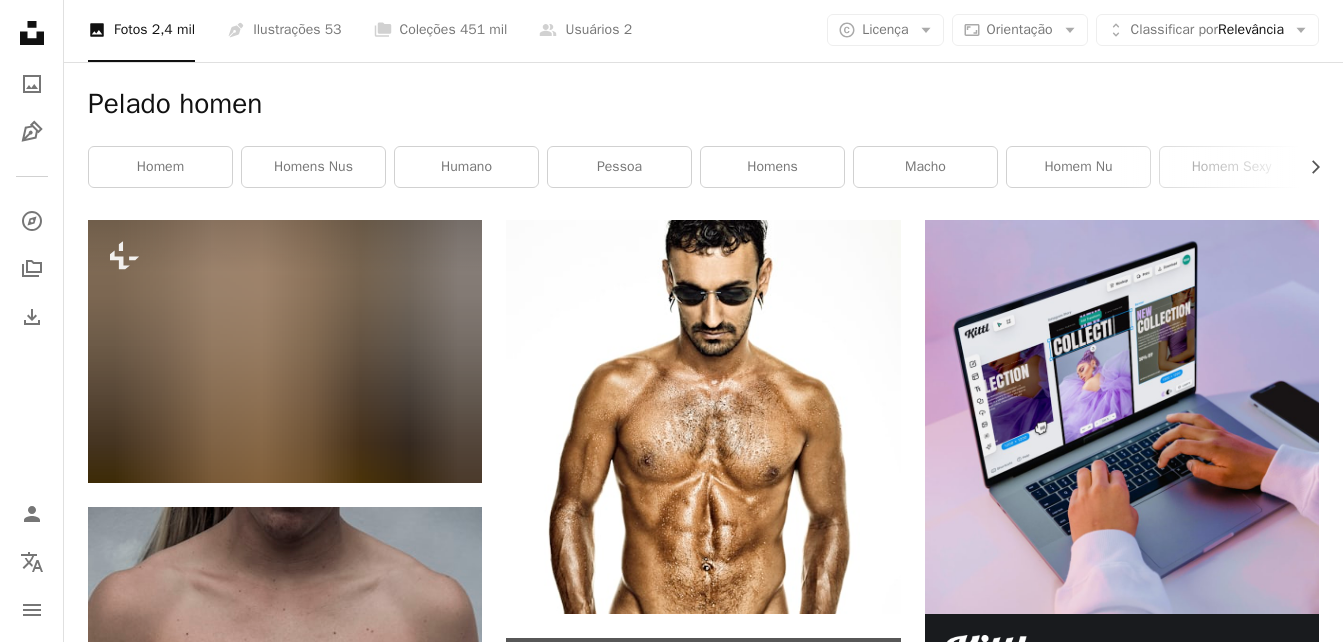 scroll, scrollTop: 0, scrollLeft: 0, axis: both 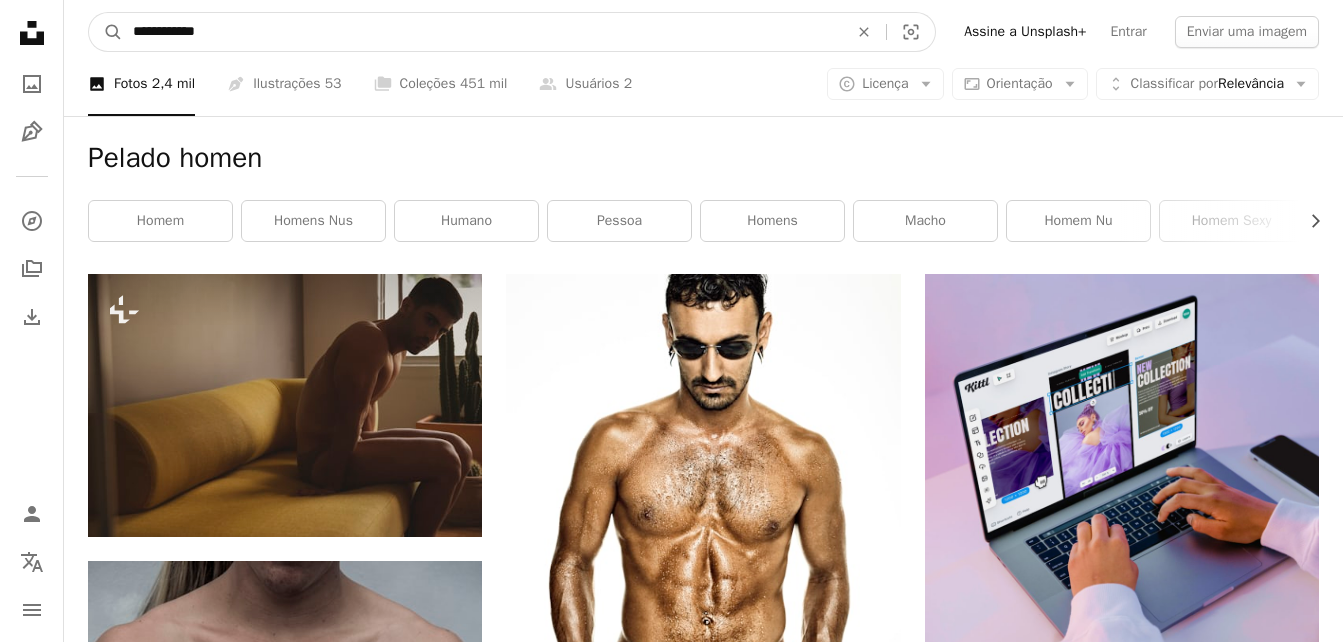 click on "**********" at bounding box center (482, 32) 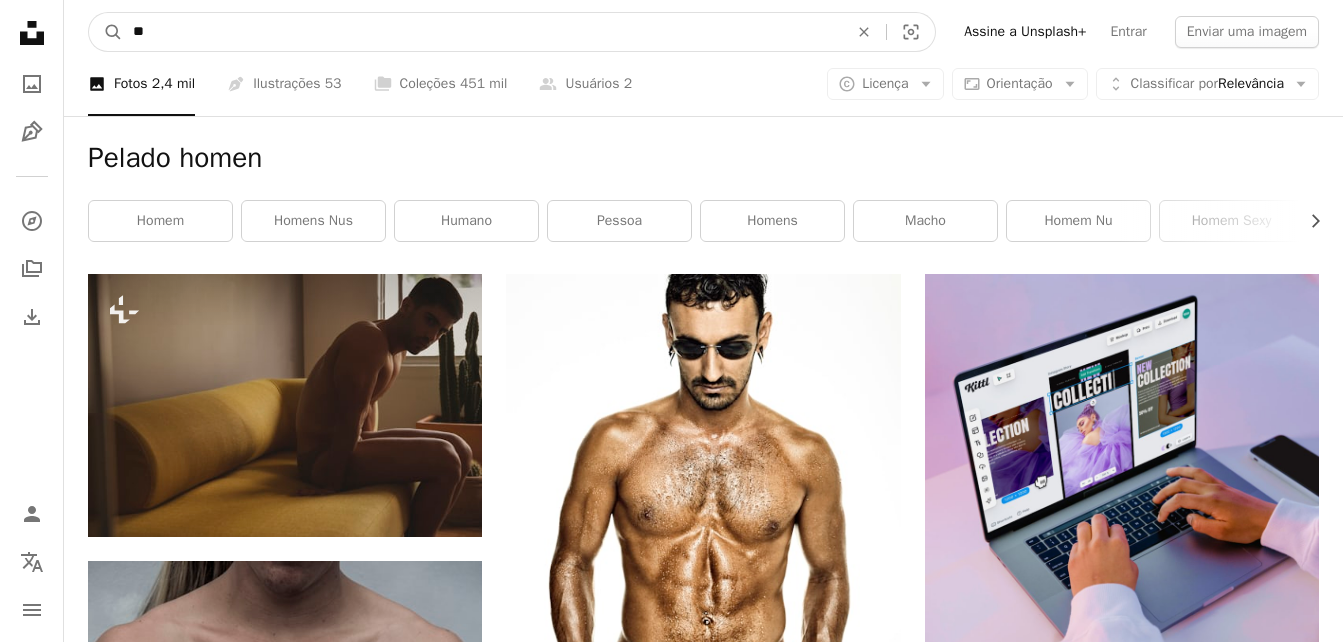type on "*" 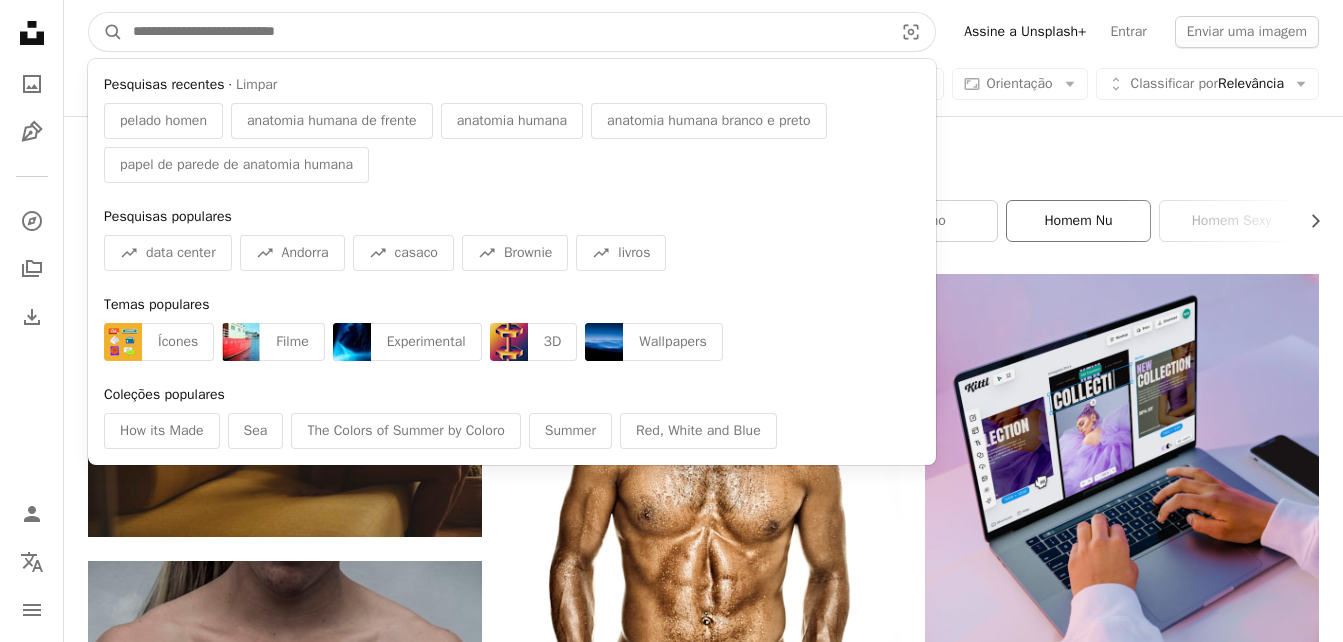 type 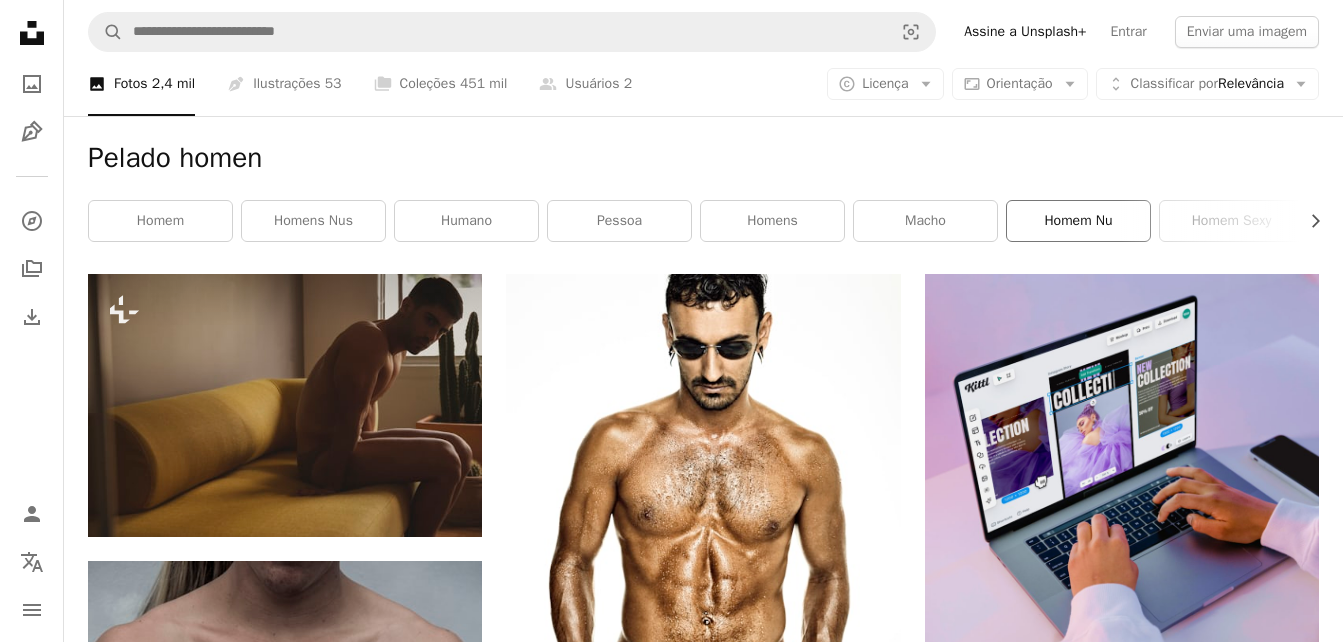 click on "homem nu" at bounding box center [1078, 221] 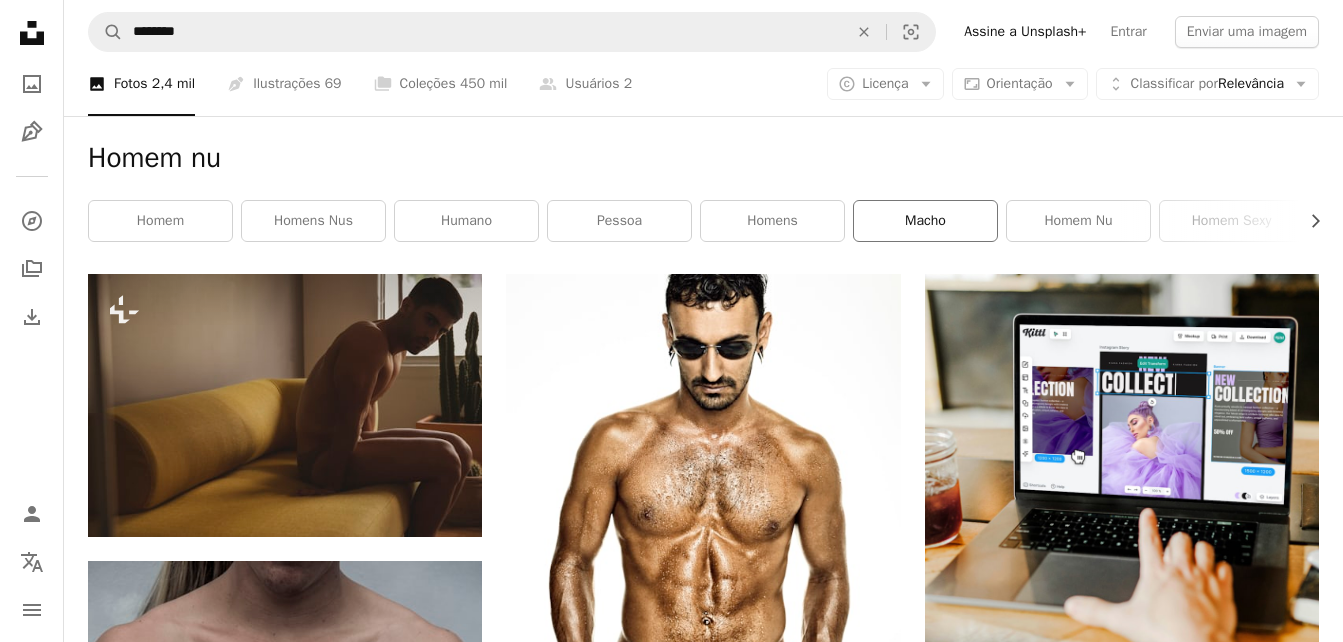click on "macho" at bounding box center (925, 221) 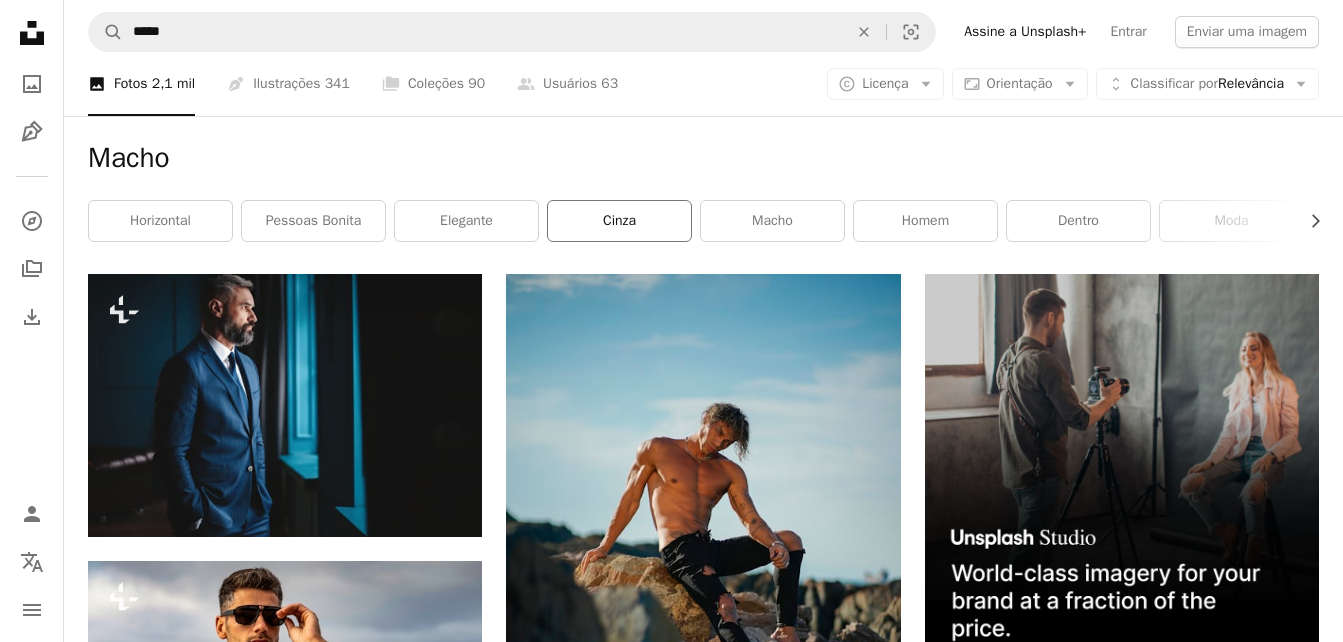click on "cinza" at bounding box center (619, 221) 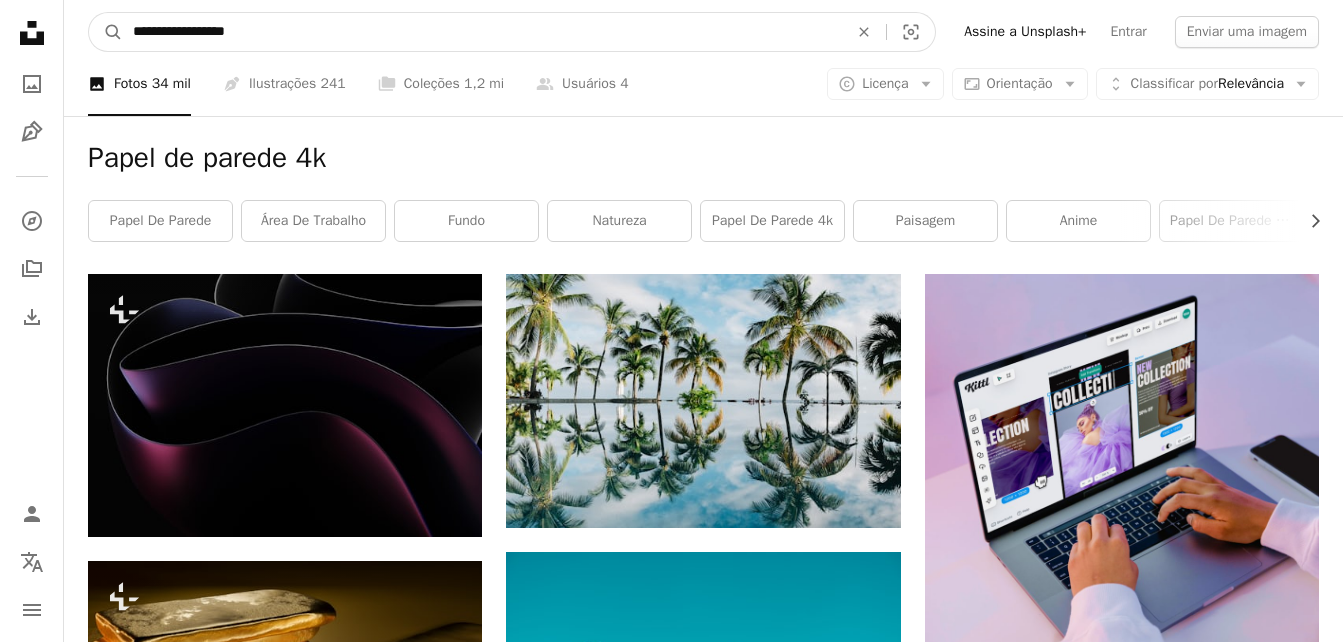 click on "**********" at bounding box center [482, 32] 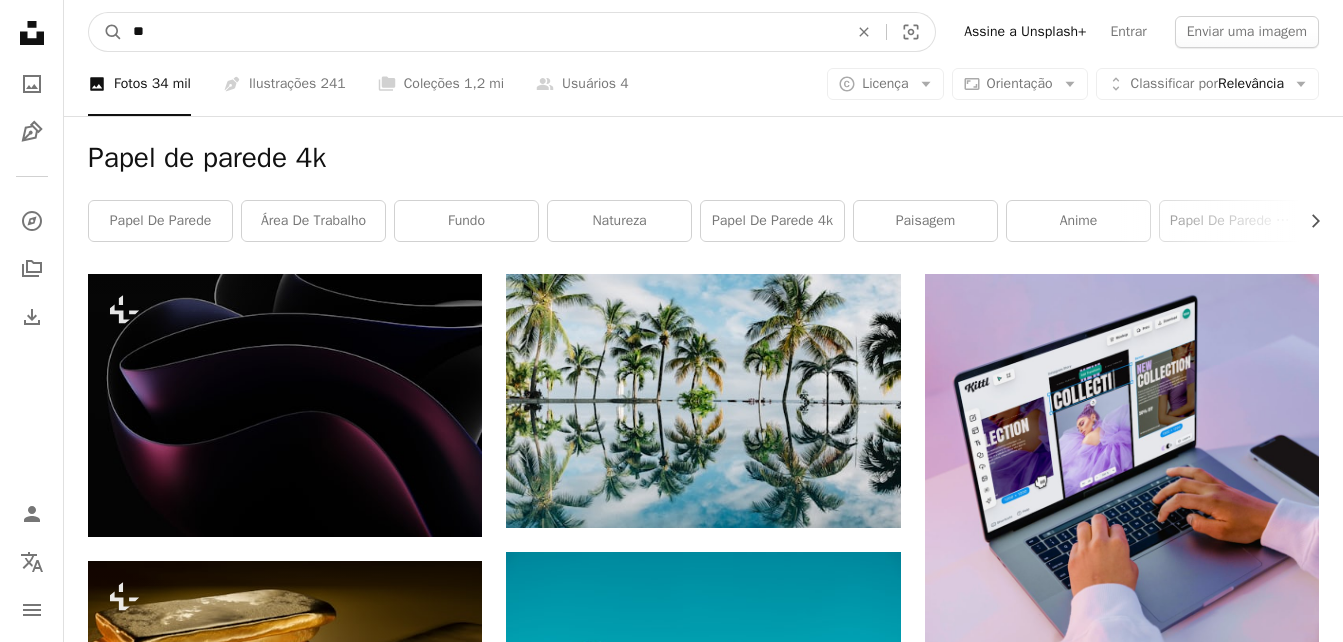 type on "*" 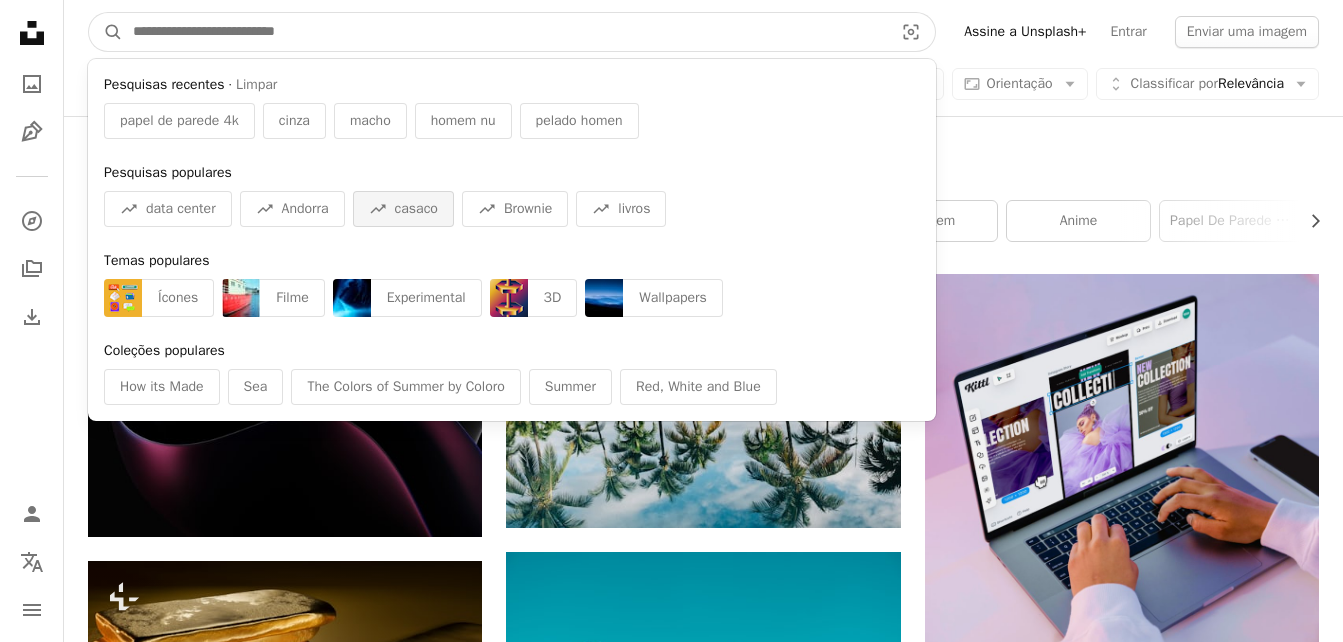 type 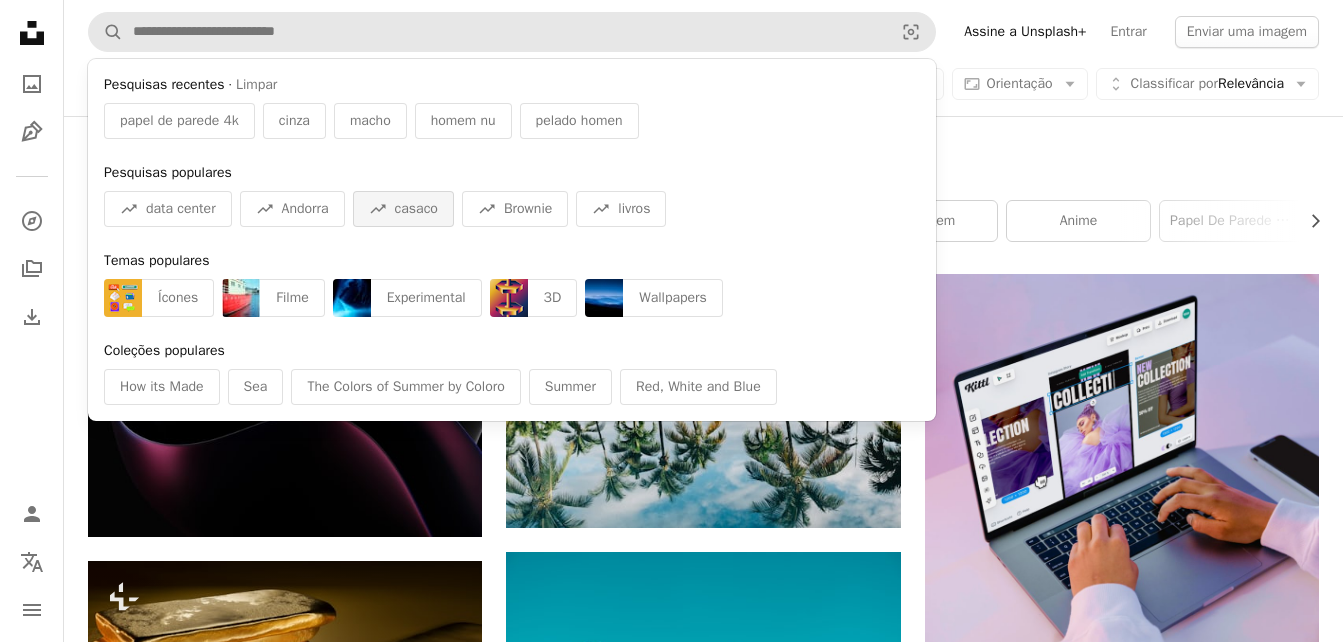 click on "A trend sign casaco" at bounding box center (403, 209) 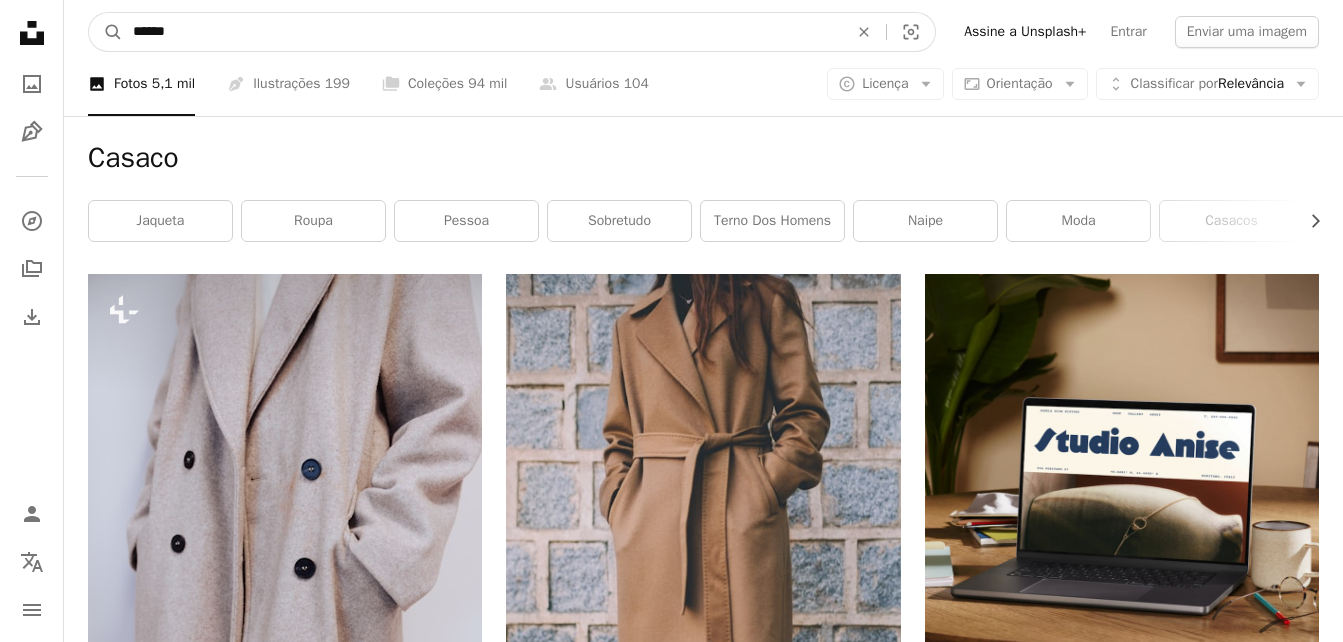 click on "******" at bounding box center [482, 32] 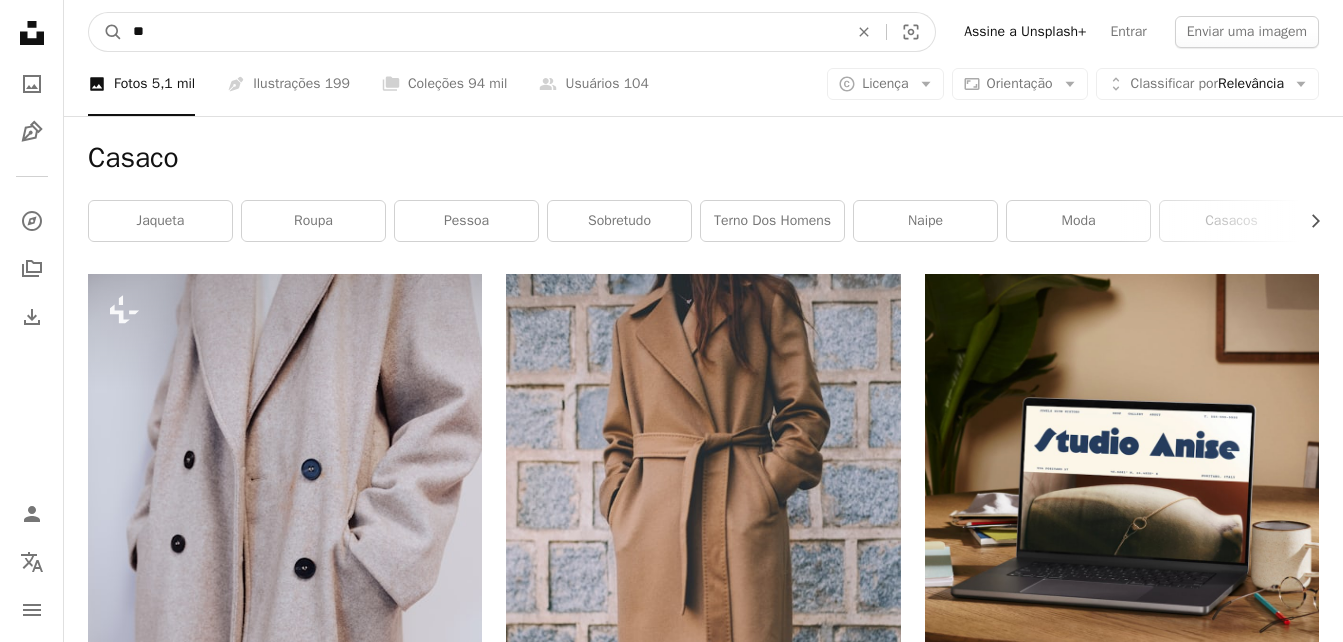 type on "*" 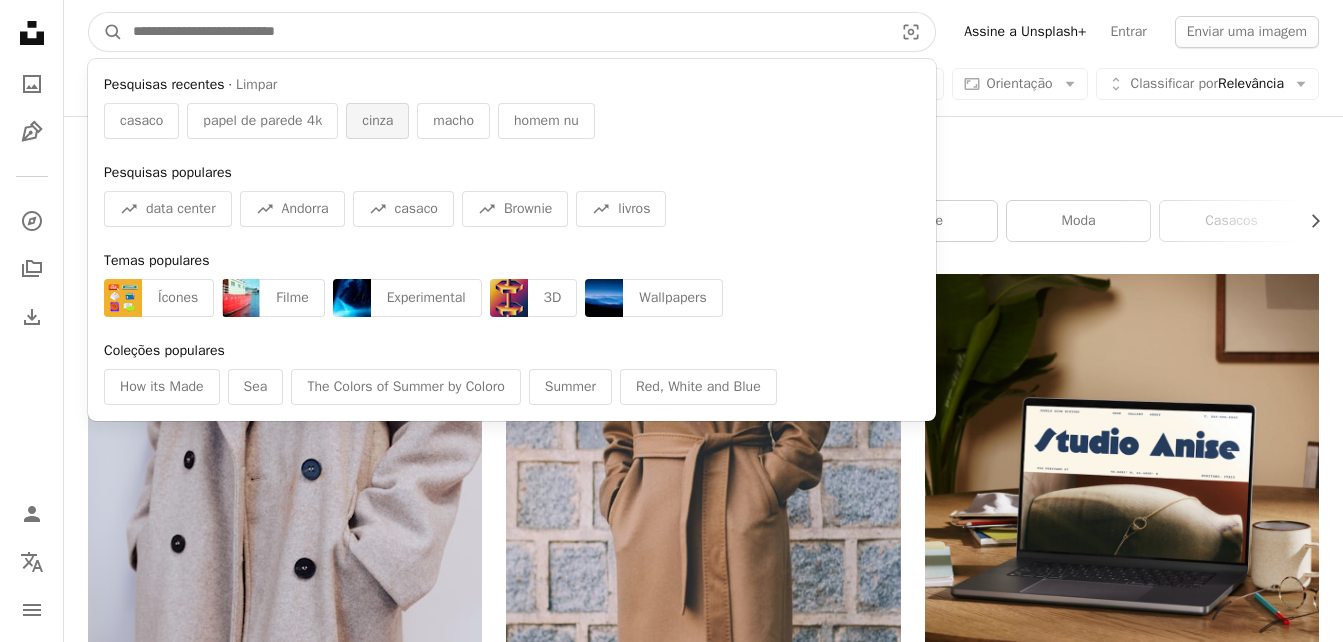 type 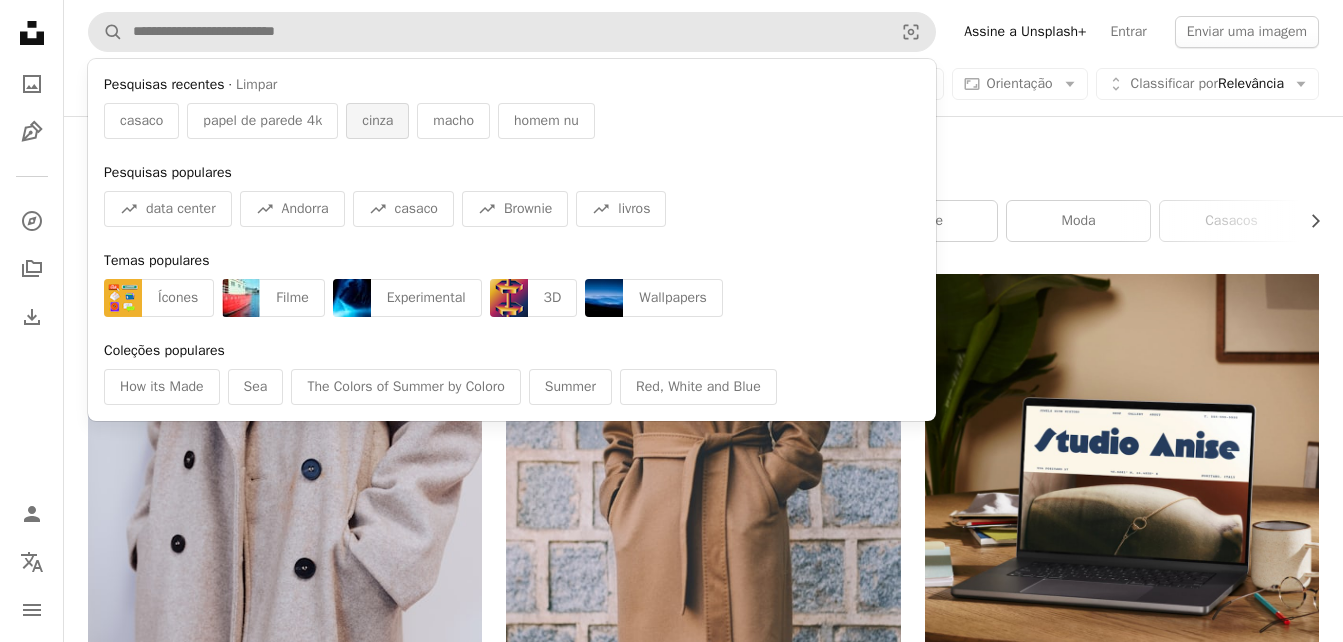 click on "cinza" at bounding box center [377, 121] 